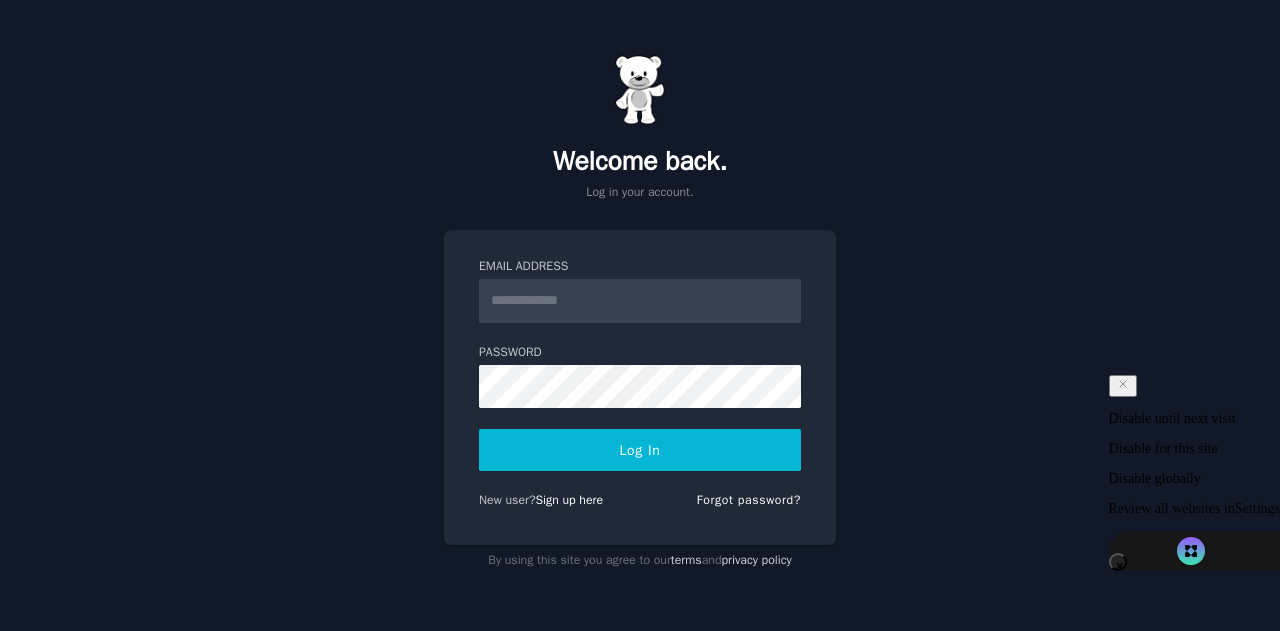 scroll, scrollTop: 0, scrollLeft: 0, axis: both 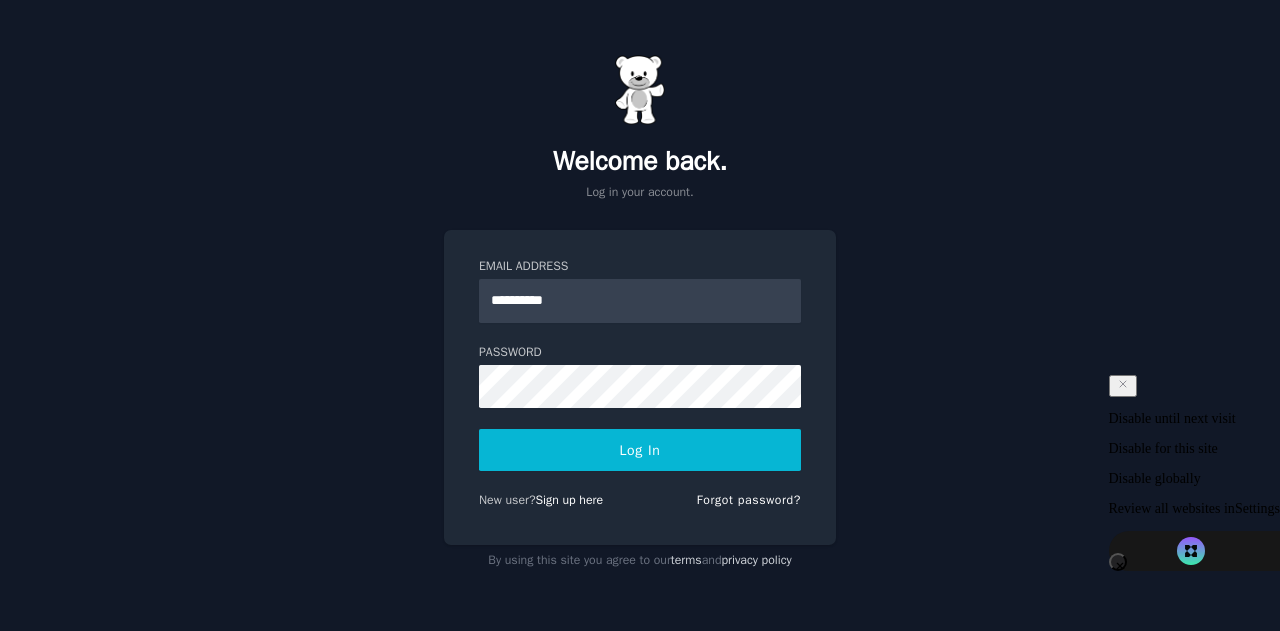 type on "**********" 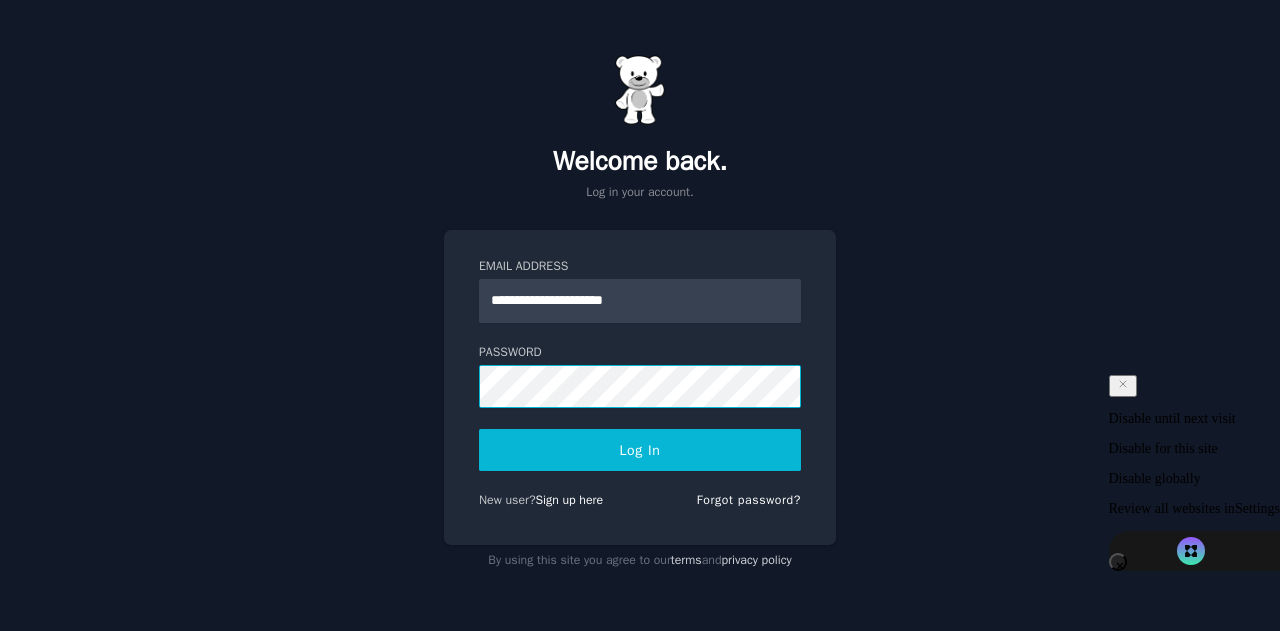 click on "Log In" at bounding box center [640, 450] 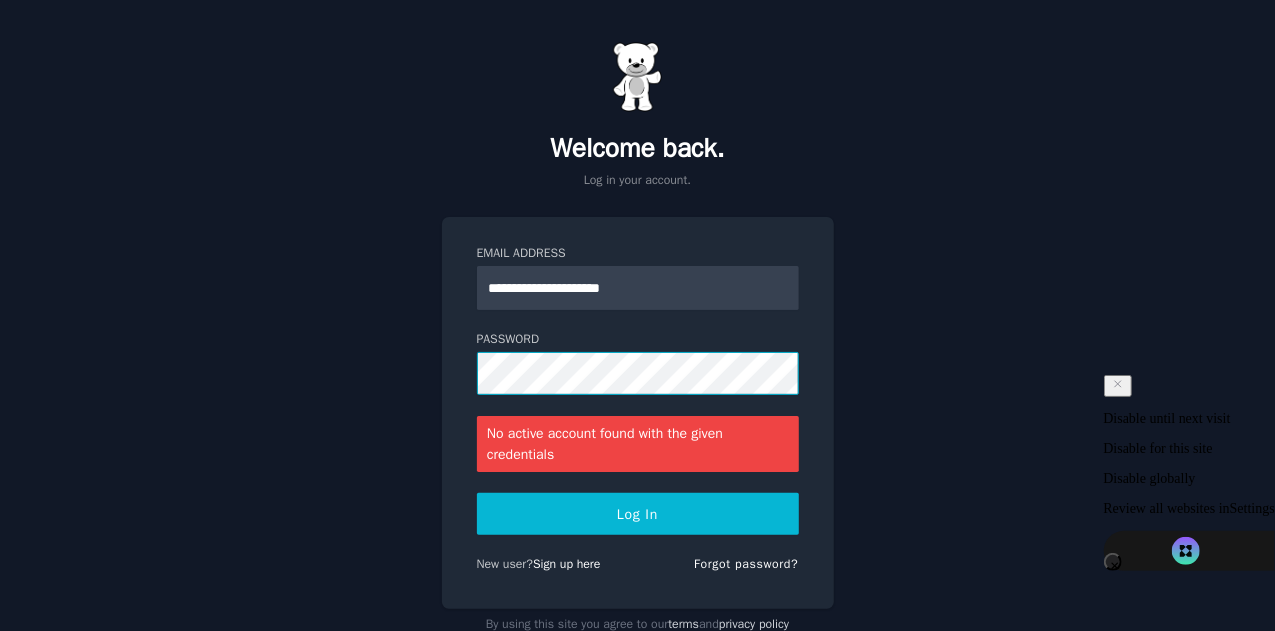 click on "**********" at bounding box center [637, 341] 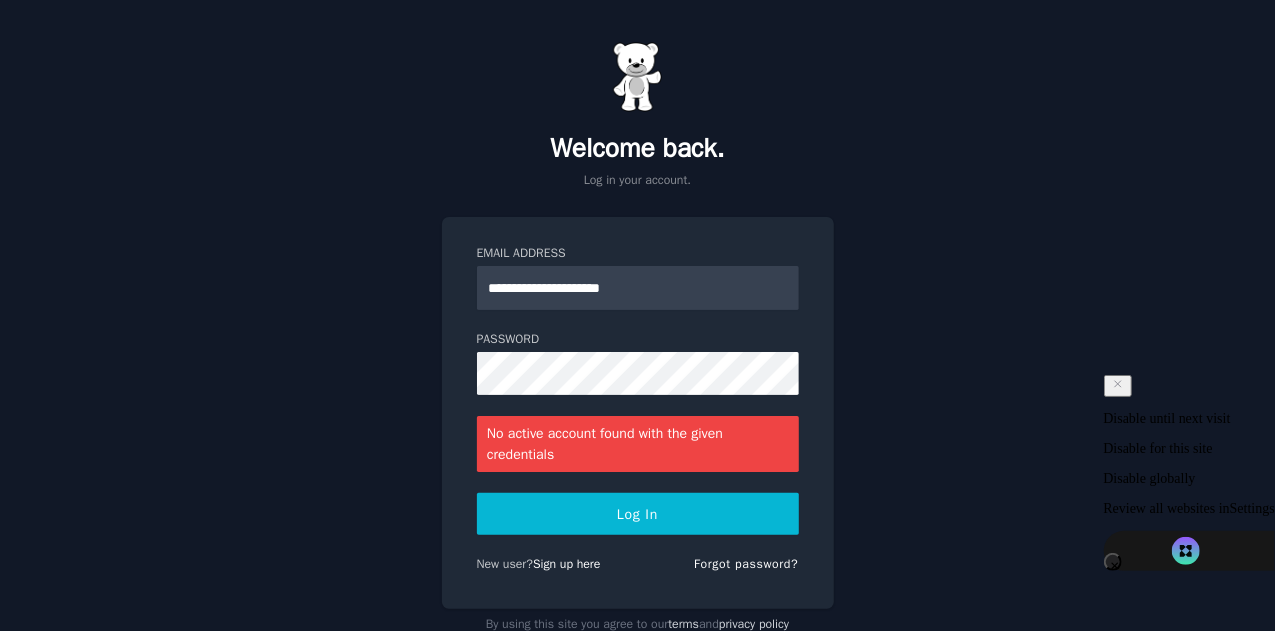 click on "**********" at bounding box center [637, 341] 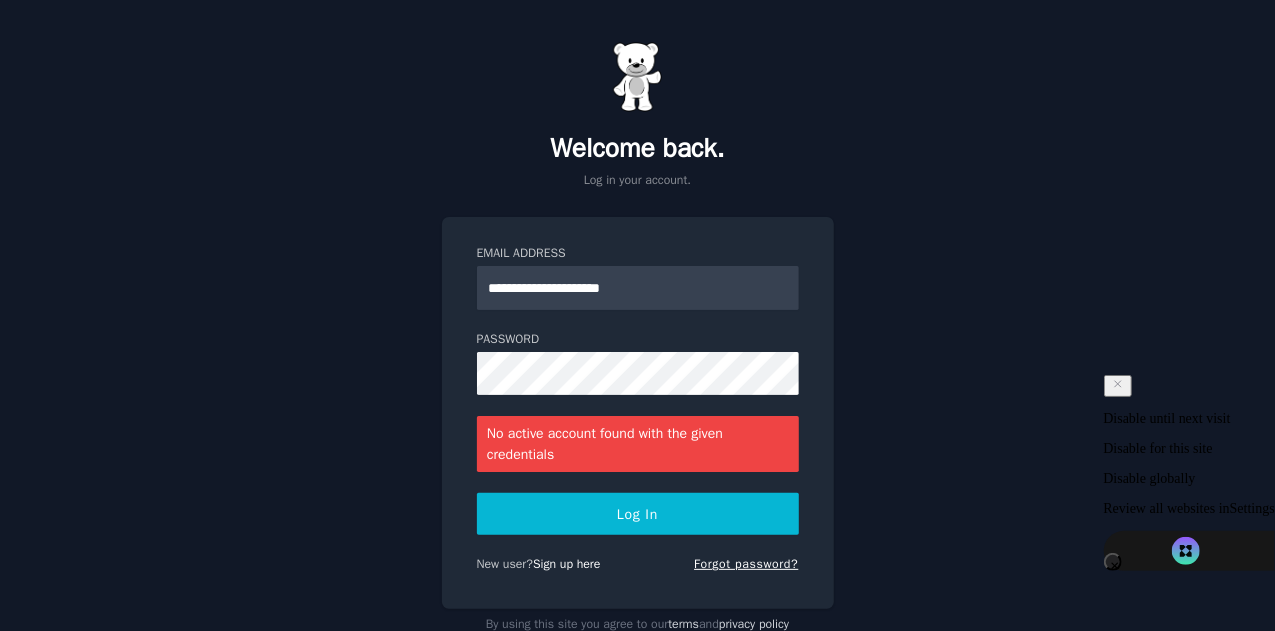 click on "Forgot password?" at bounding box center [746, 564] 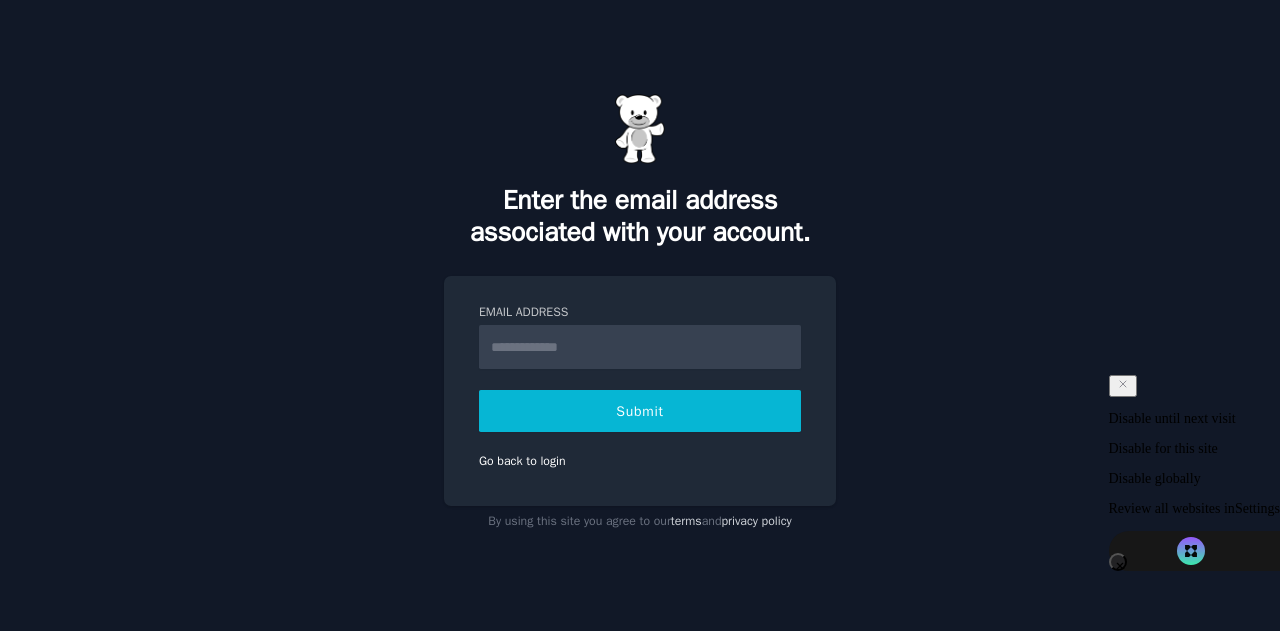 click on "Email Address" at bounding box center [640, 347] 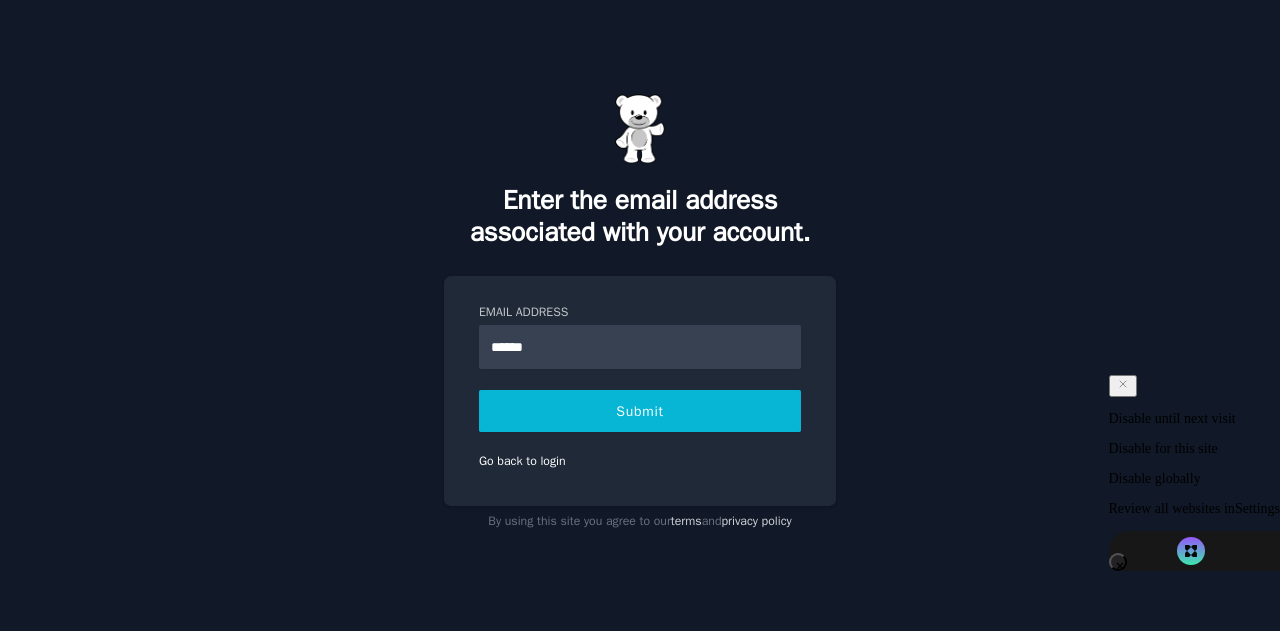 type on "******" 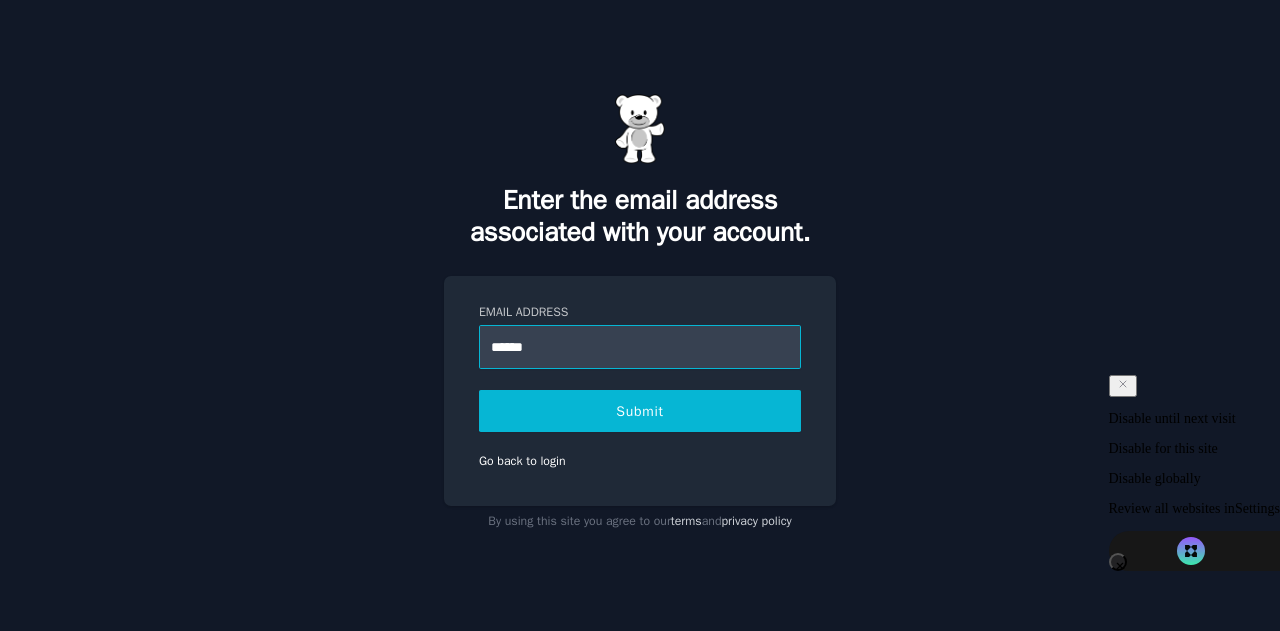 click on "******" at bounding box center [640, 347] 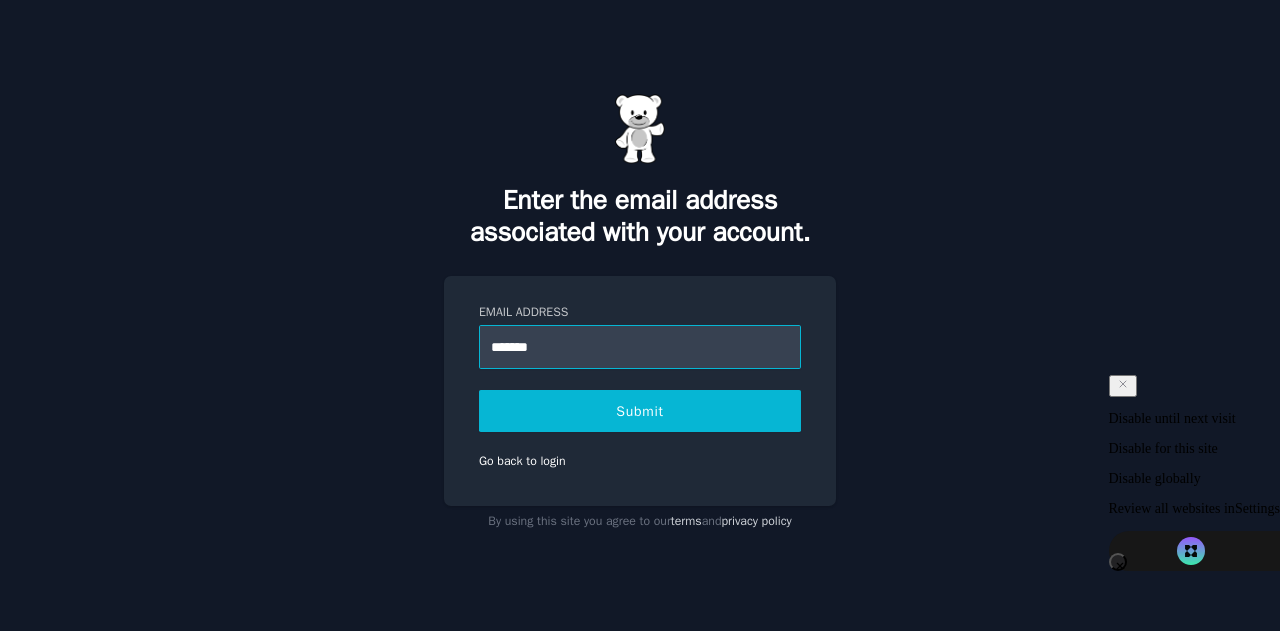type on "**********" 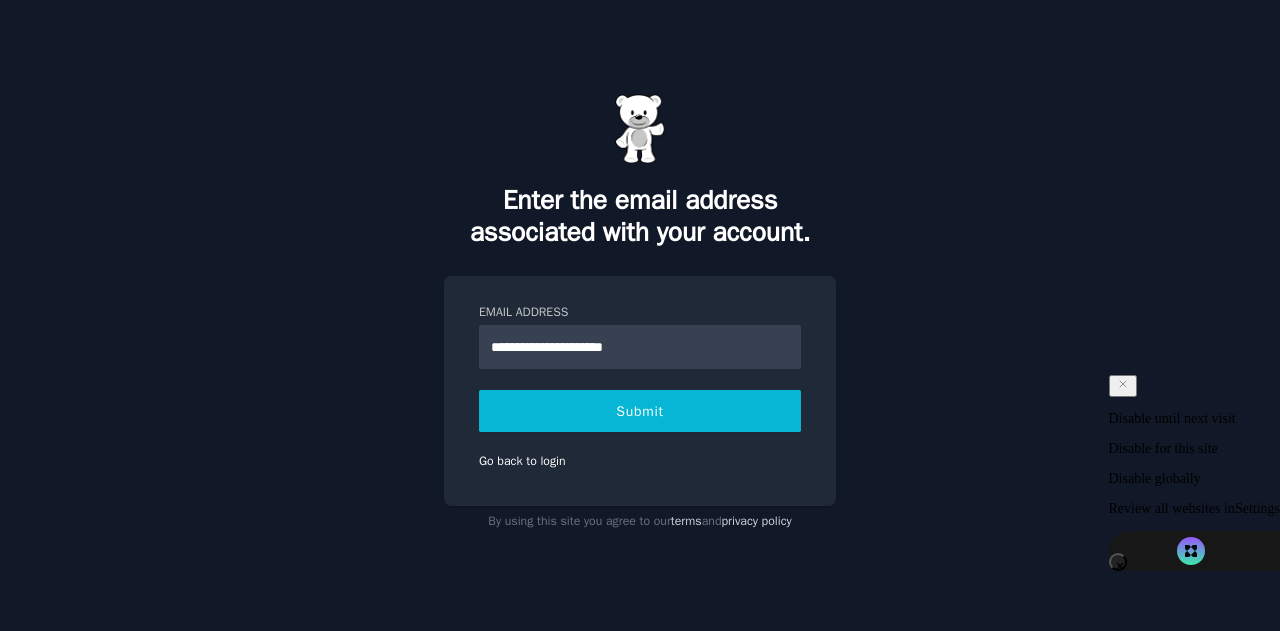 click on "Submit" at bounding box center [640, 411] 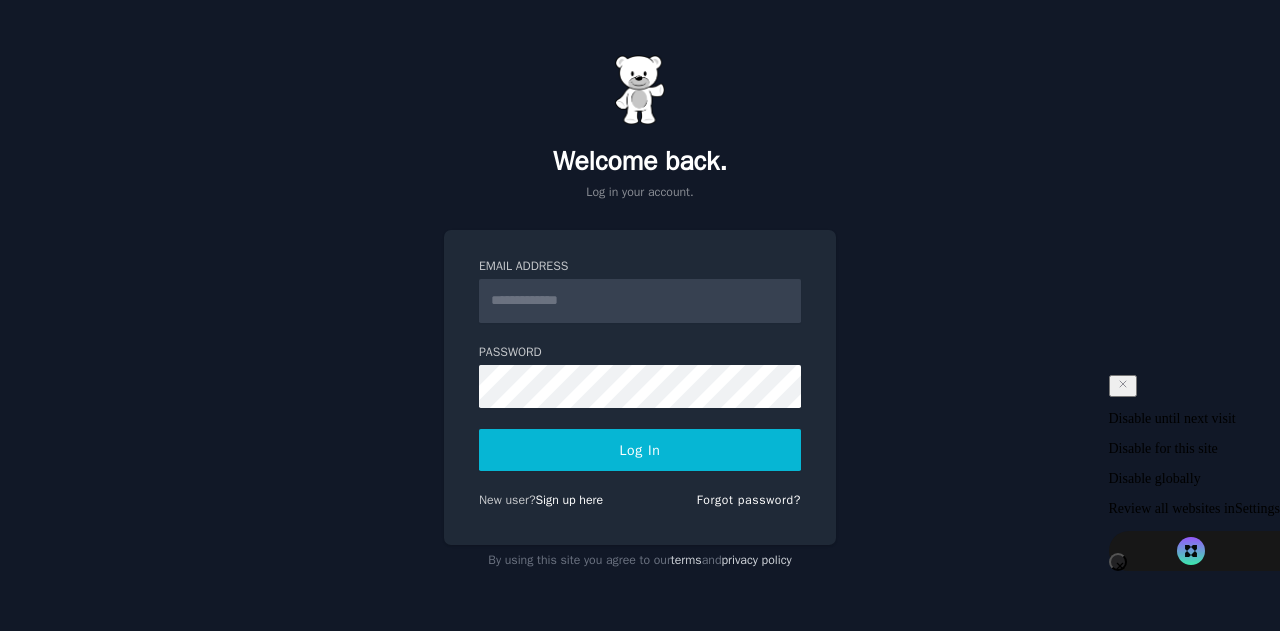 scroll, scrollTop: 0, scrollLeft: 0, axis: both 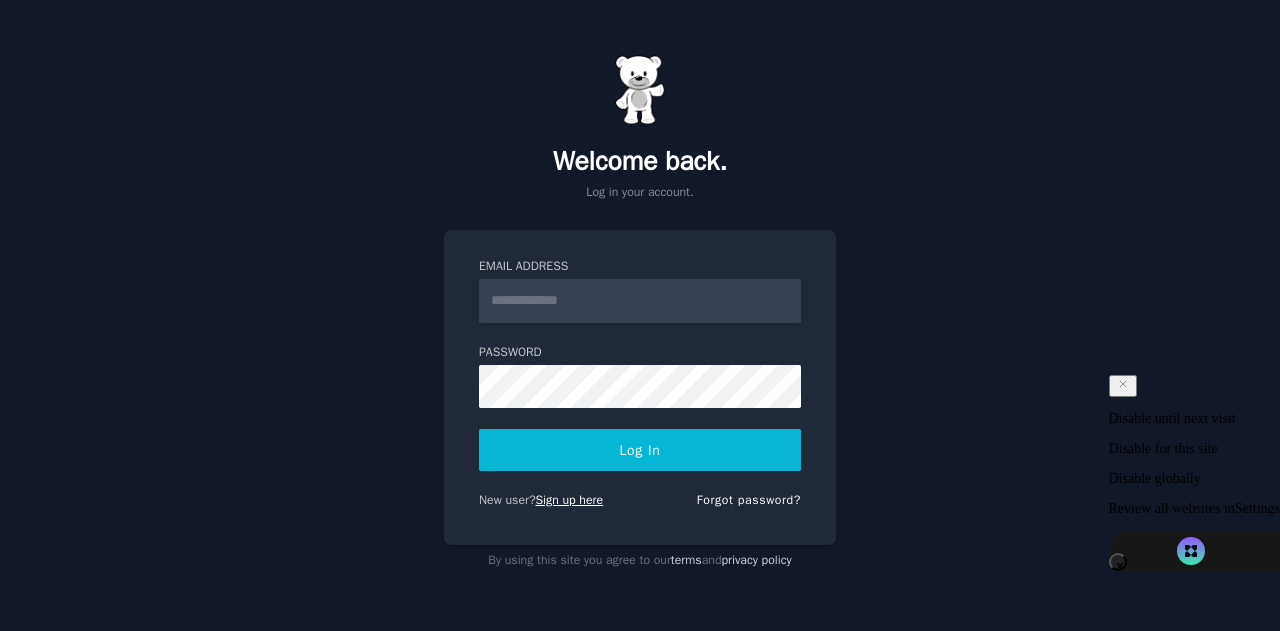 click on "Sign up here" at bounding box center (570, 500) 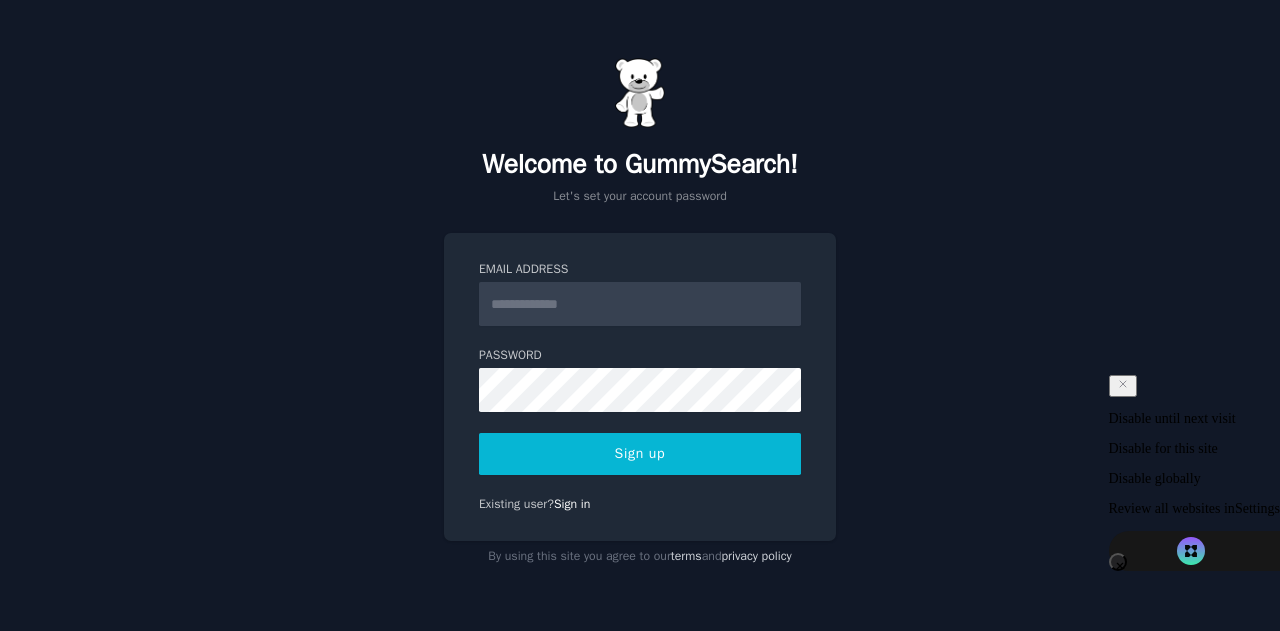 scroll, scrollTop: 0, scrollLeft: 0, axis: both 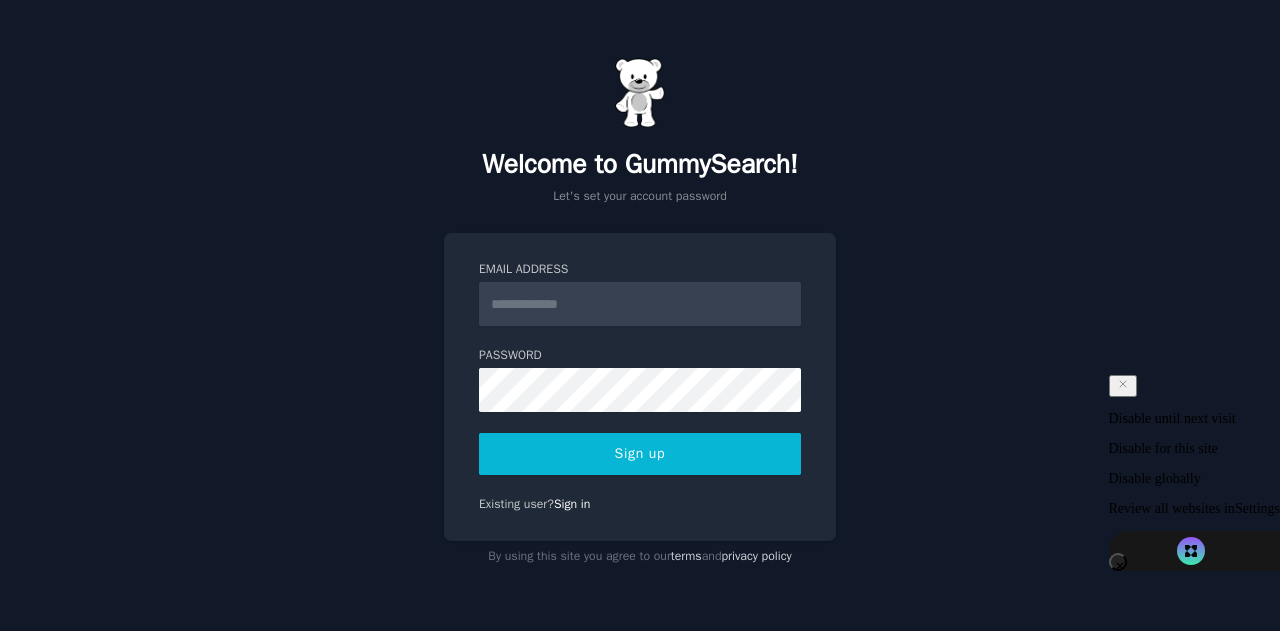 click on "Email Address" at bounding box center (640, 304) 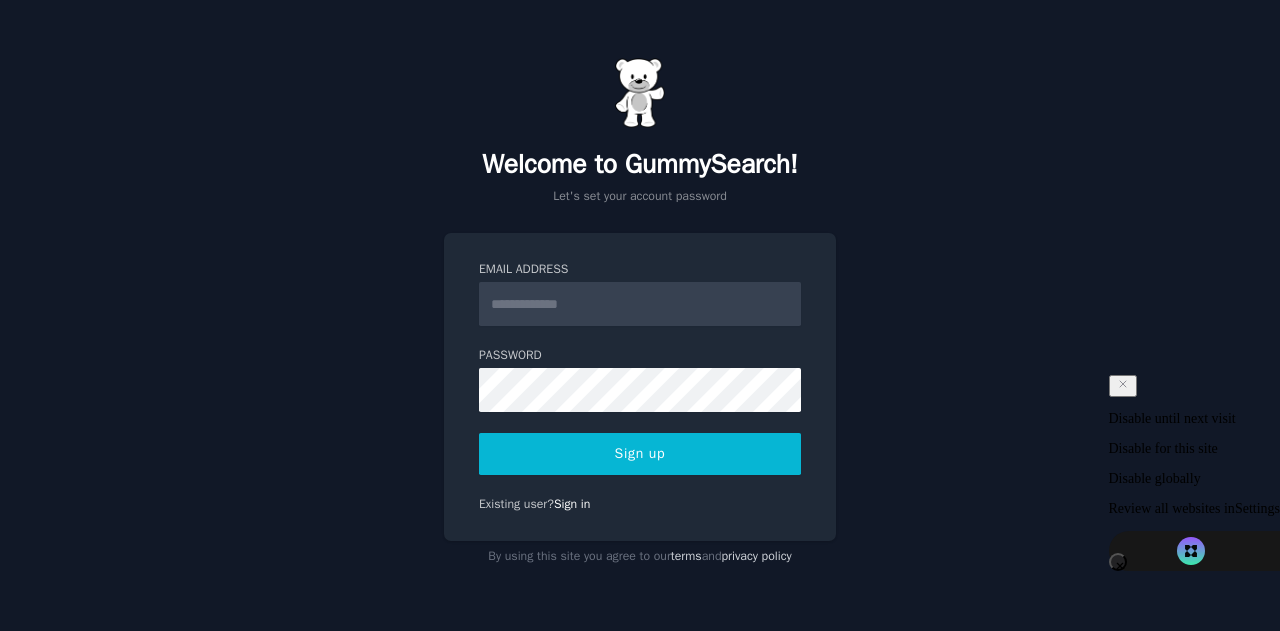 click on "Welcome to GummySearch! Let's set your account password Email Address Password  8 or more characters  Alphanumeric characters  No common passwords  Password can't be similar to email
Sign up Existing user?  Sign in By using this site you agree to our  terms  and  privacy policy" at bounding box center [640, 315] 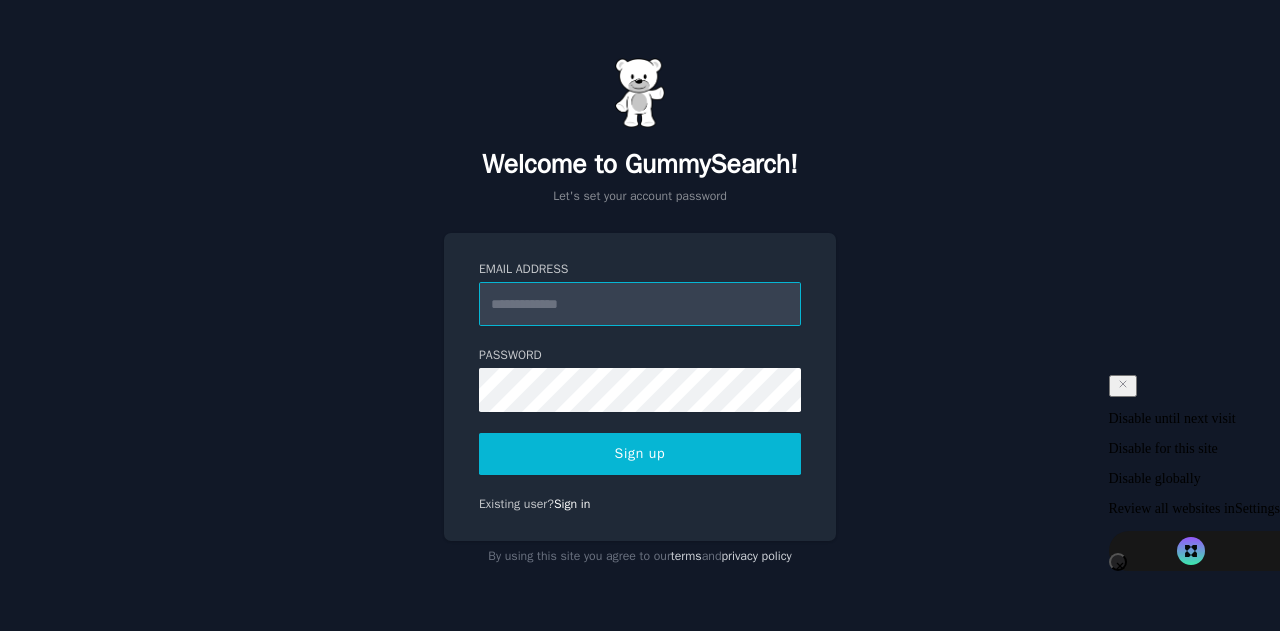 click on "Email Address" at bounding box center (640, 304) 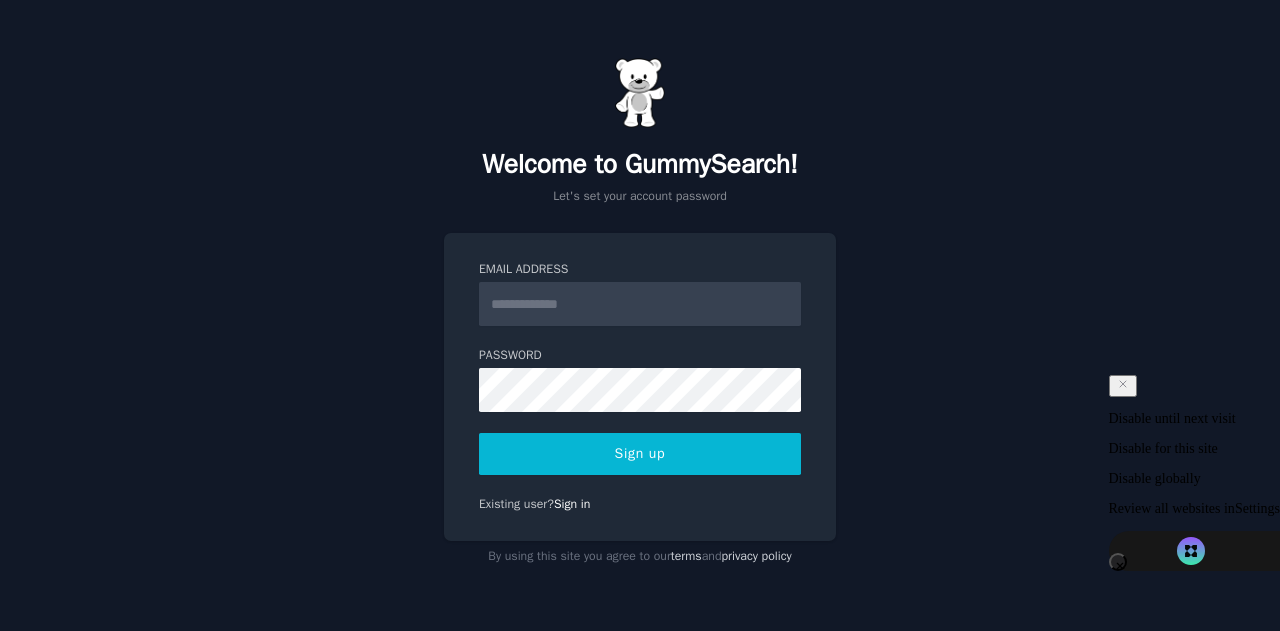 click on "Welcome to GummySearch! Let's set your account password Email Address Password  8 or more characters  Alphanumeric characters  No common passwords  Password can't be similar to email
Sign up Existing user?  Sign in By using this site you agree to our  terms  and  privacy policy" at bounding box center [640, 315] 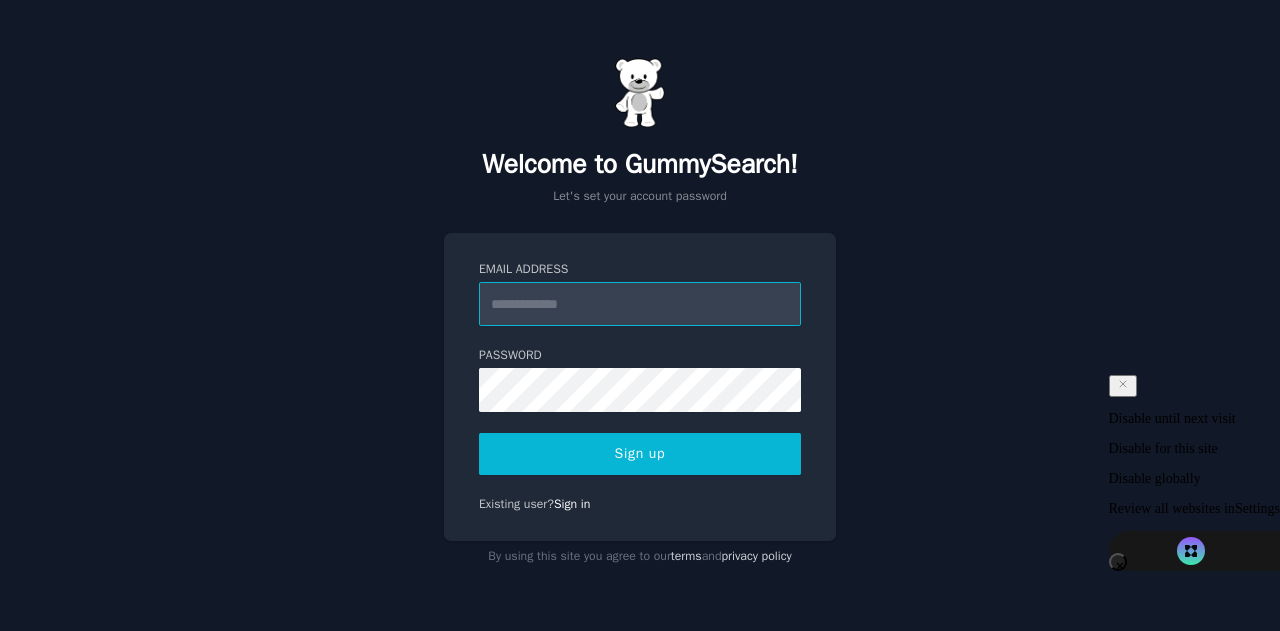click on "Email Address" at bounding box center (640, 304) 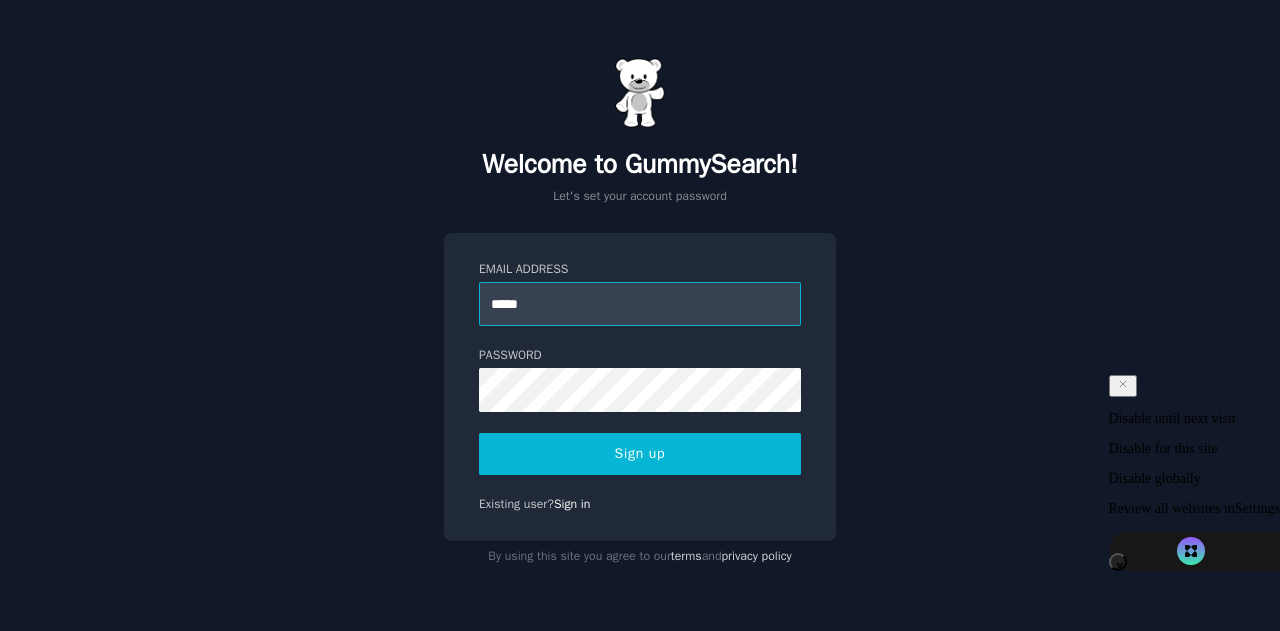 type on "**********" 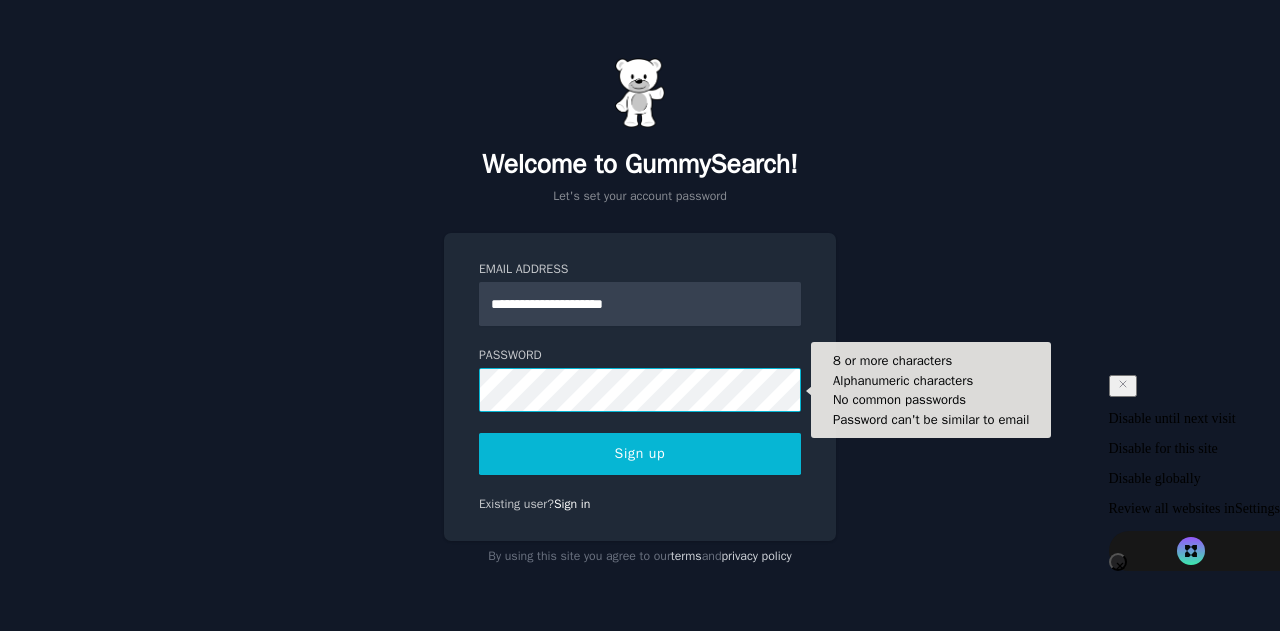 click on "Sign up" at bounding box center (640, 454) 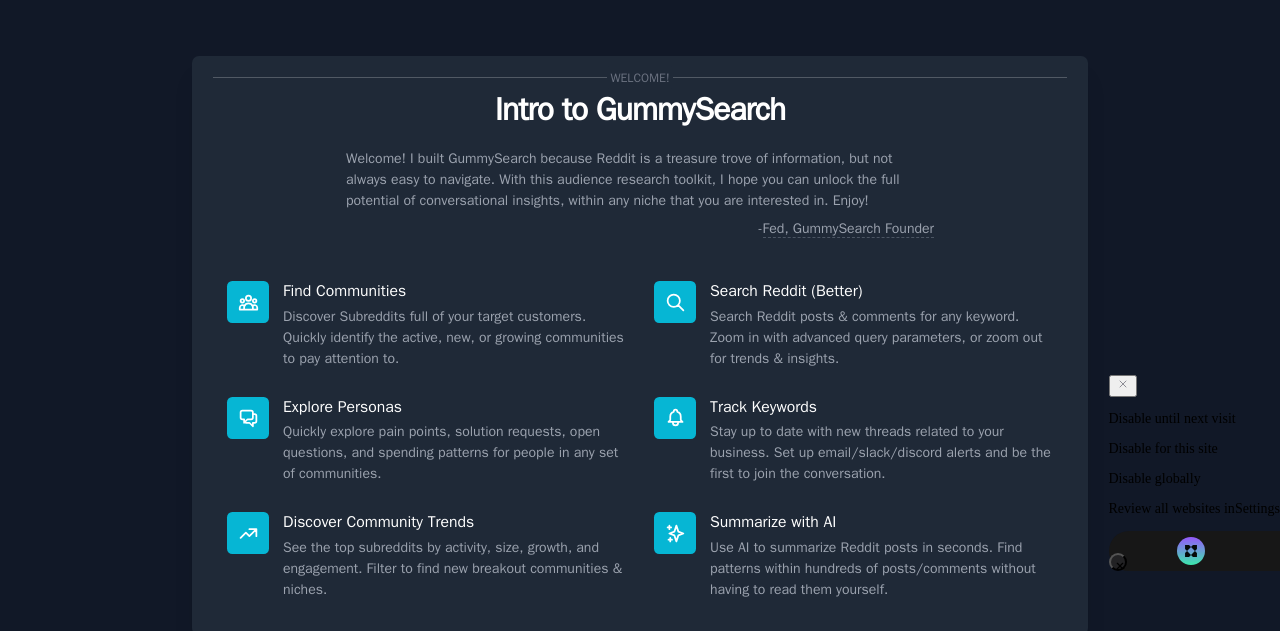 scroll, scrollTop: 0, scrollLeft: 0, axis: both 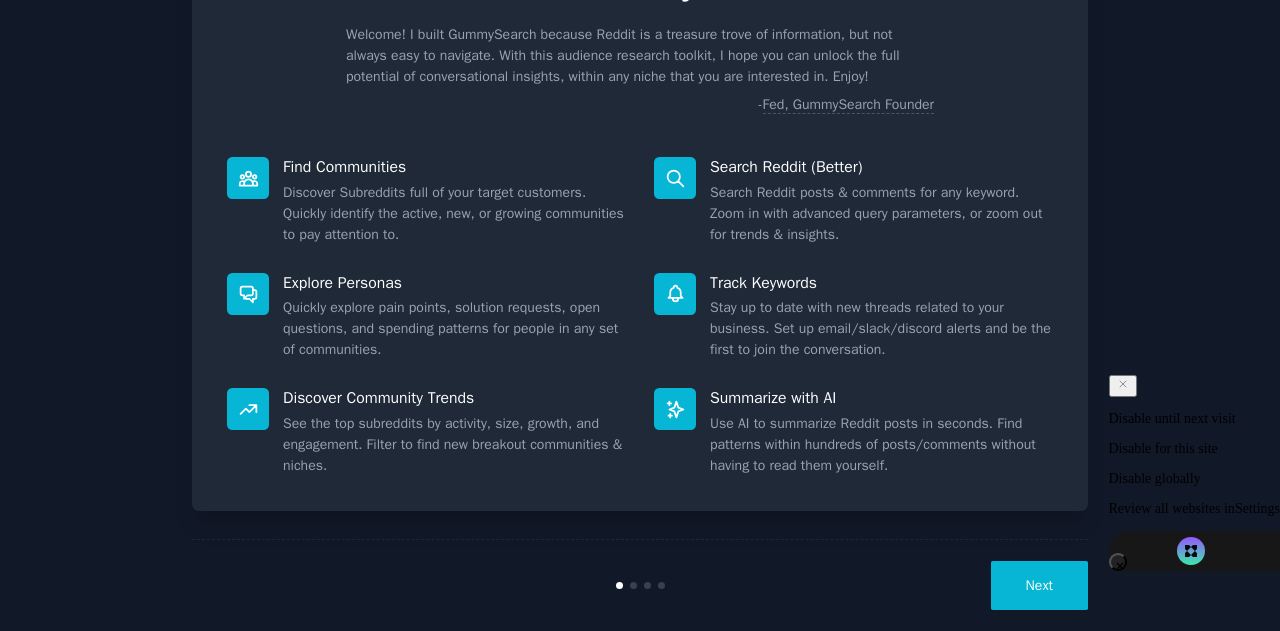 click on "Next" at bounding box center [1039, 585] 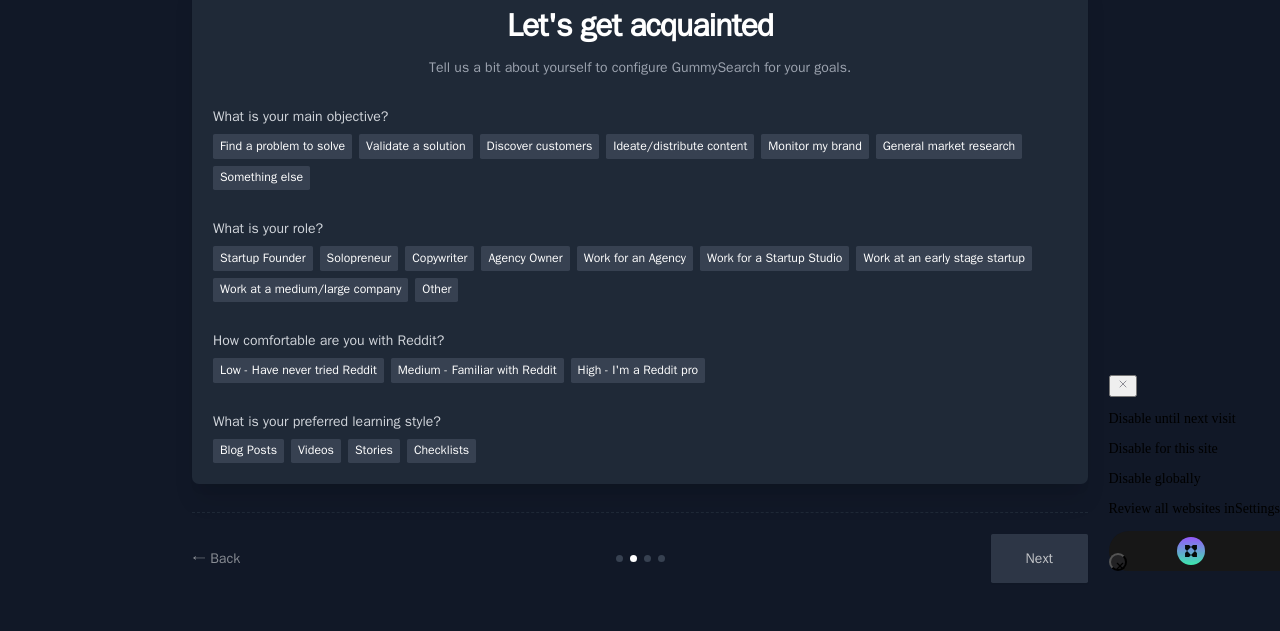 scroll, scrollTop: 0, scrollLeft: 0, axis: both 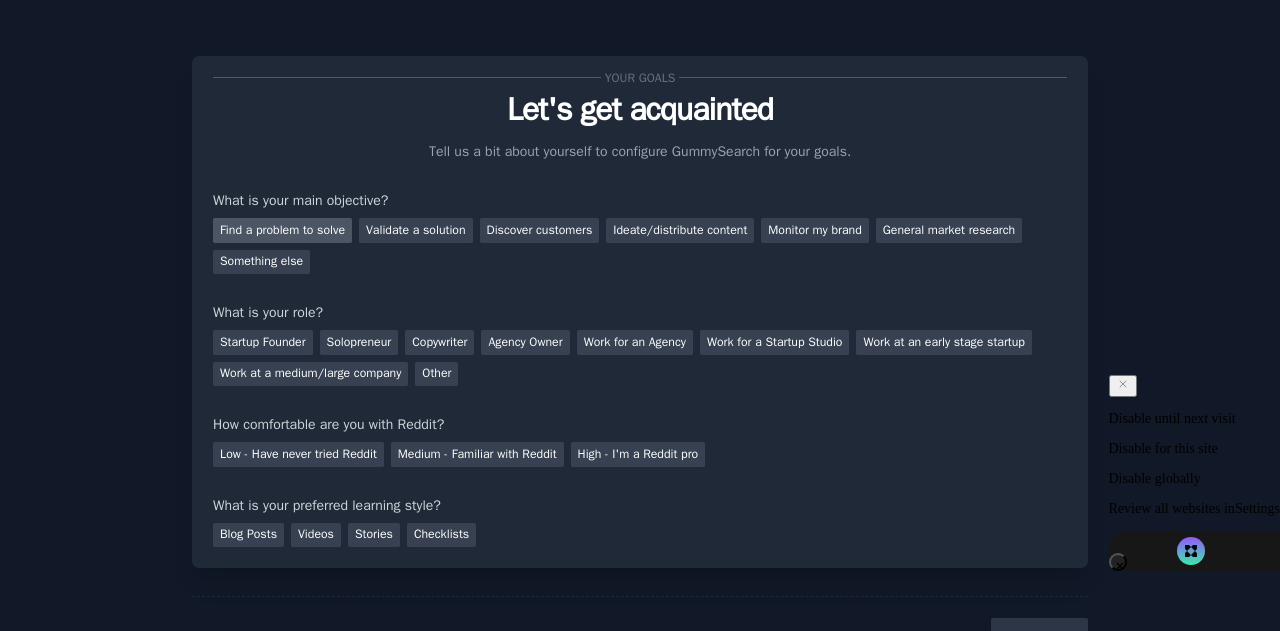 click on "Find a problem to solve" at bounding box center [282, 230] 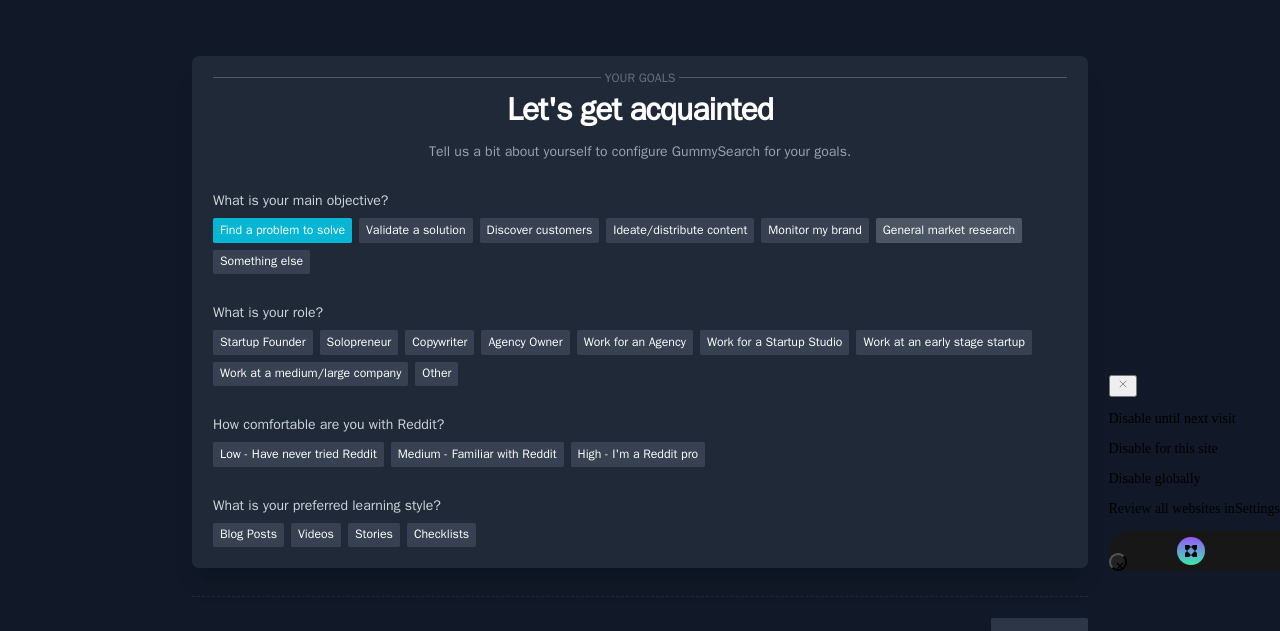 click on "General market research" at bounding box center (949, 230) 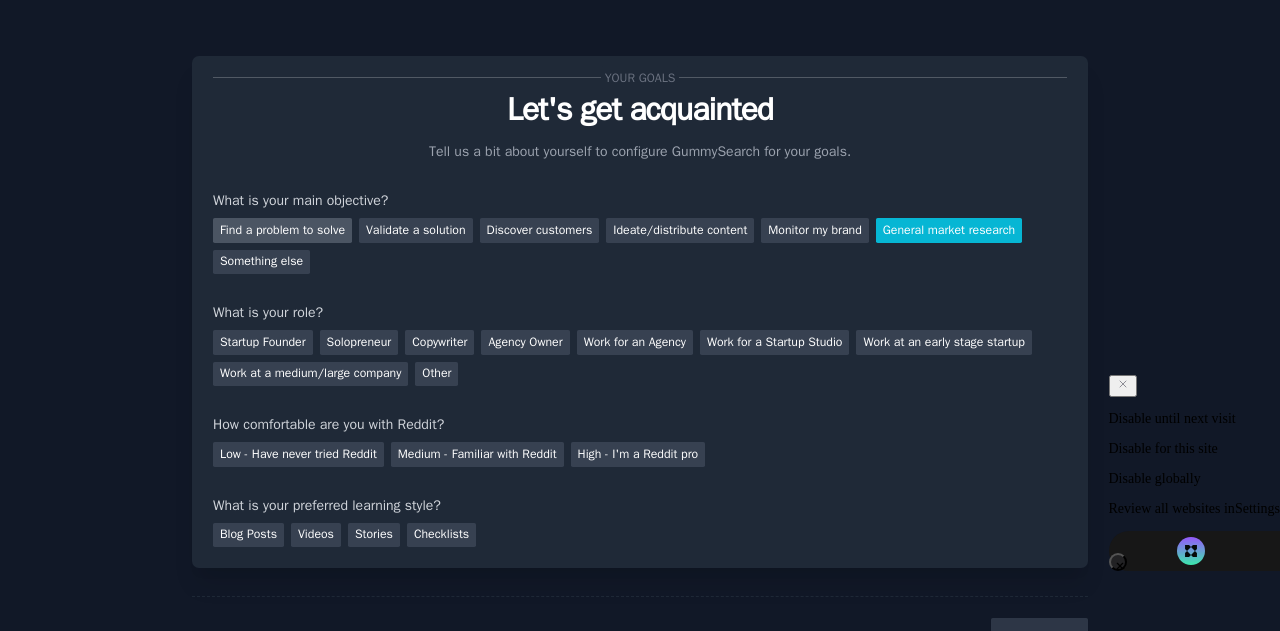 click on "Find a problem to solve" at bounding box center (282, 230) 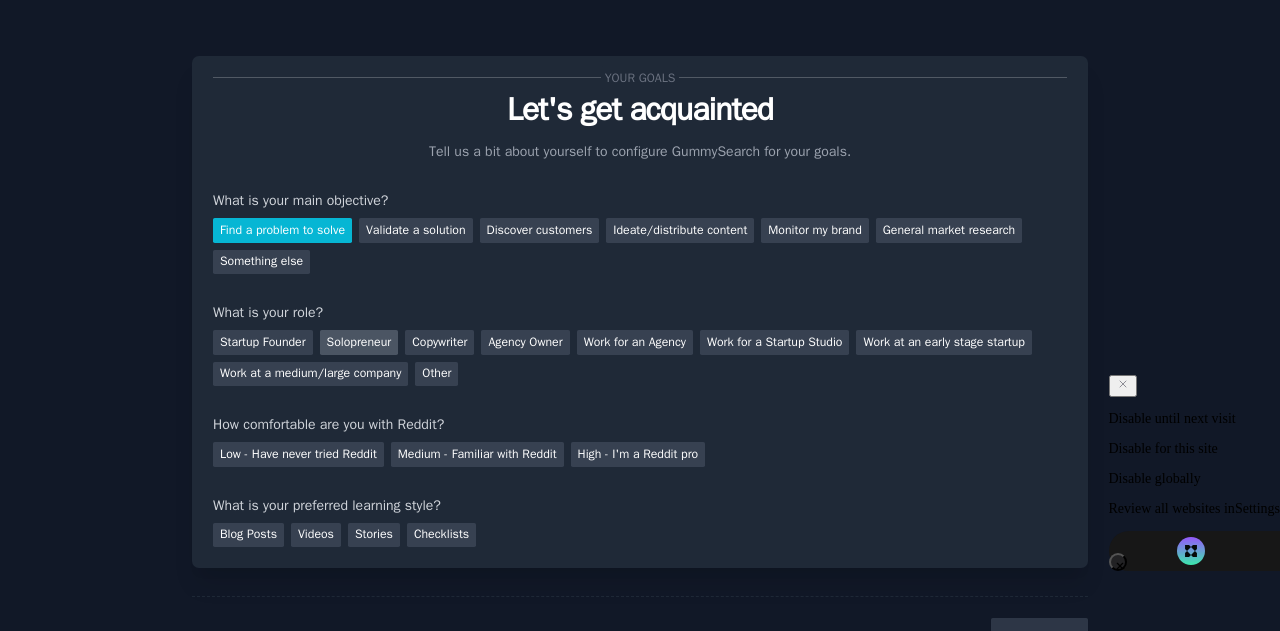 click on "Solopreneur" at bounding box center [359, 342] 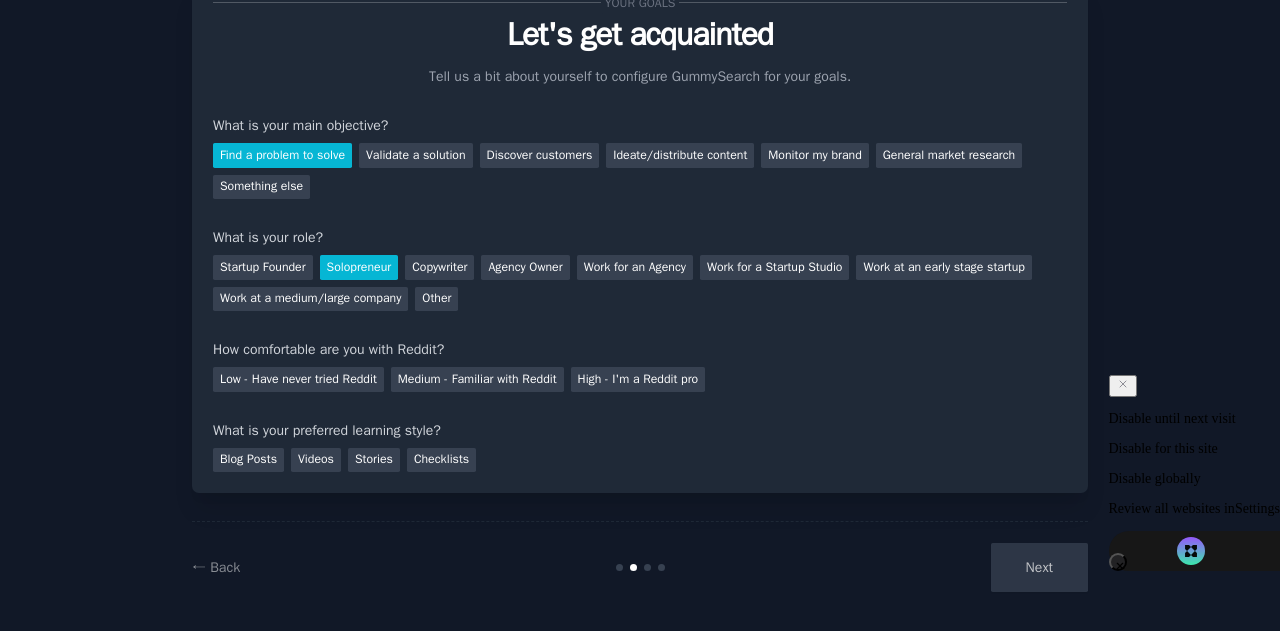 scroll, scrollTop: 84, scrollLeft: 0, axis: vertical 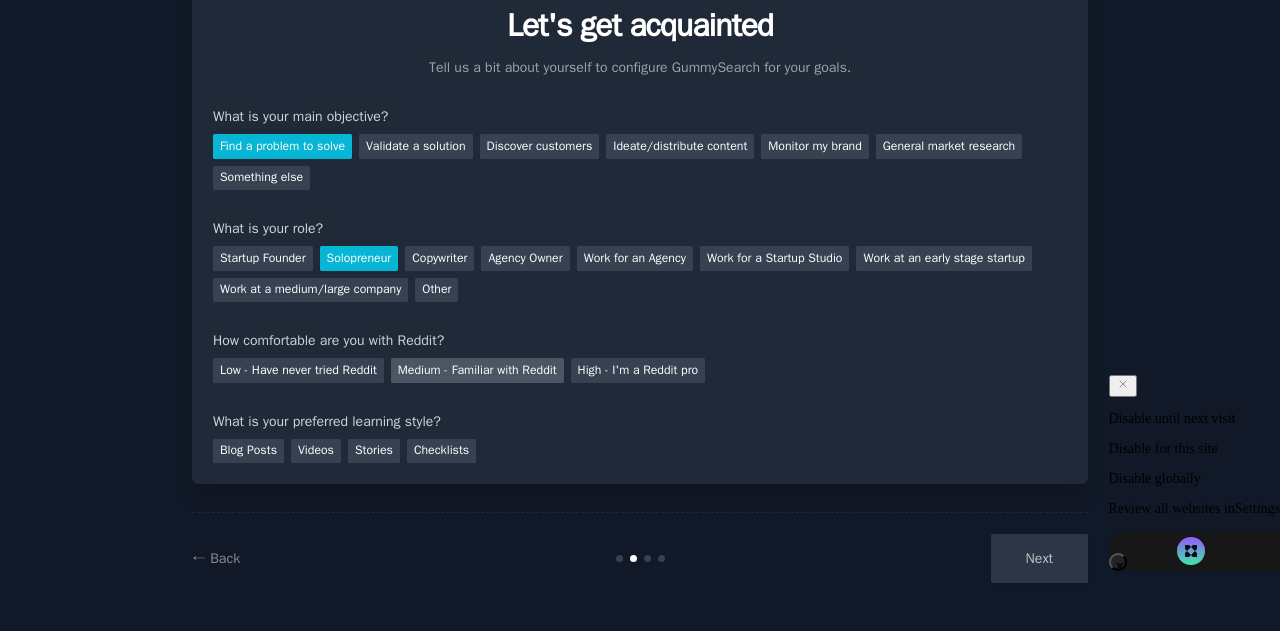click on "Medium - Familiar with Reddit" at bounding box center (477, 370) 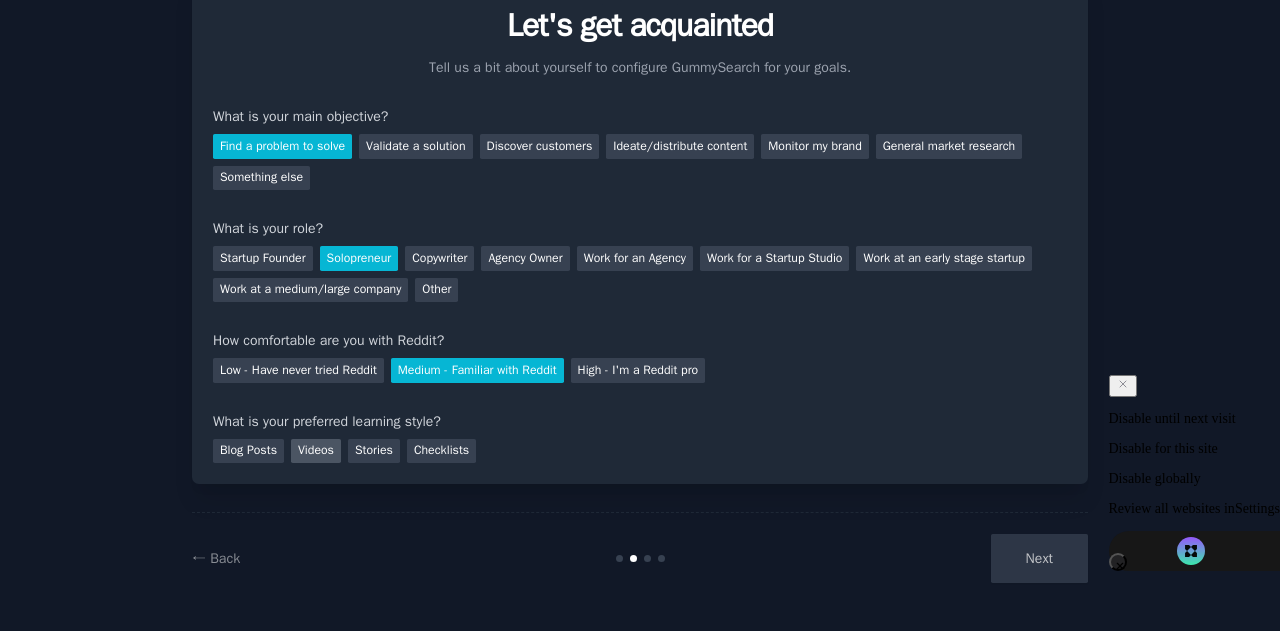 click on "Videos" at bounding box center [316, 451] 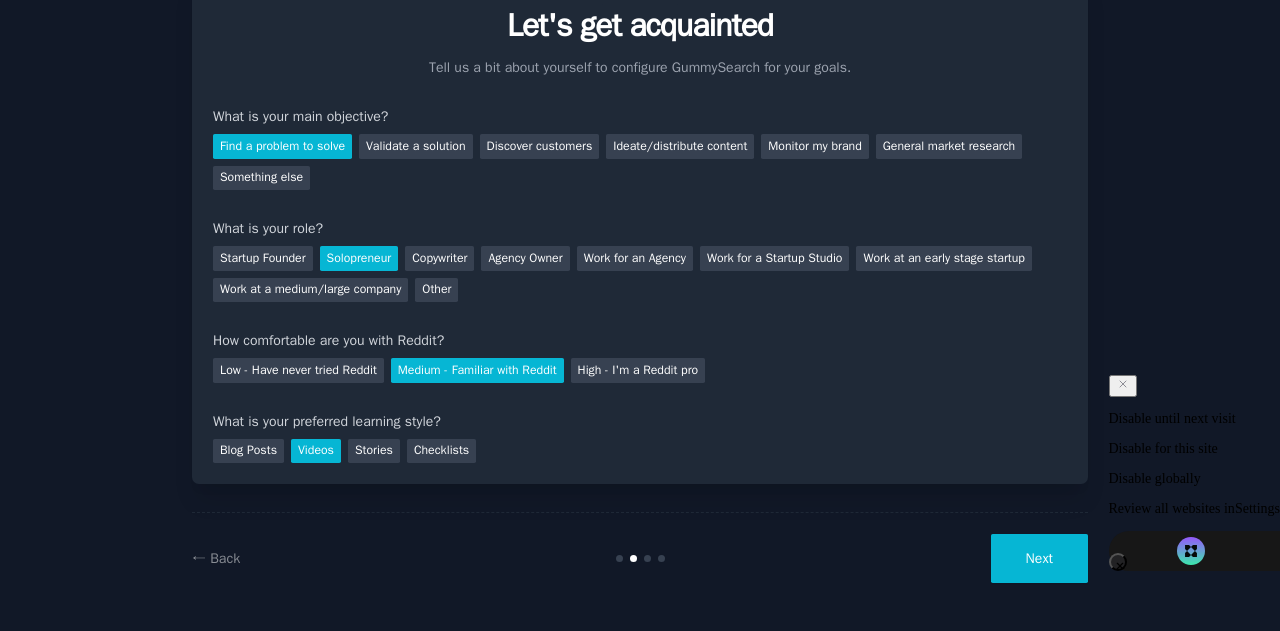 click on "Next" at bounding box center [1039, 558] 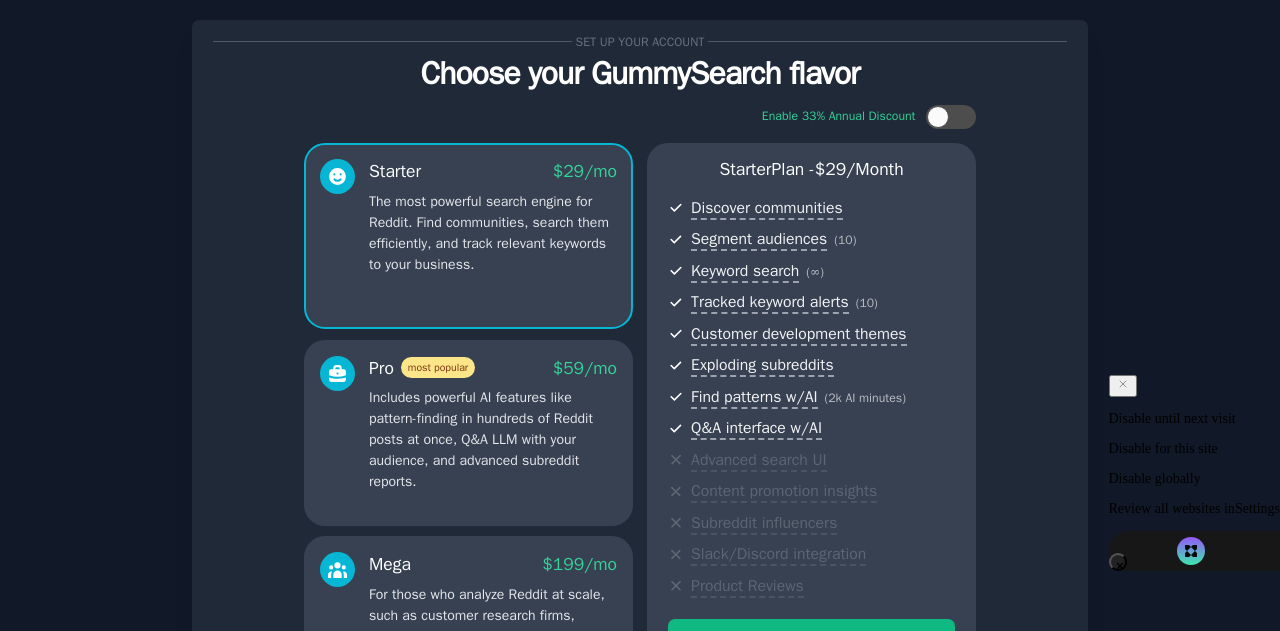 scroll, scrollTop: 316, scrollLeft: 0, axis: vertical 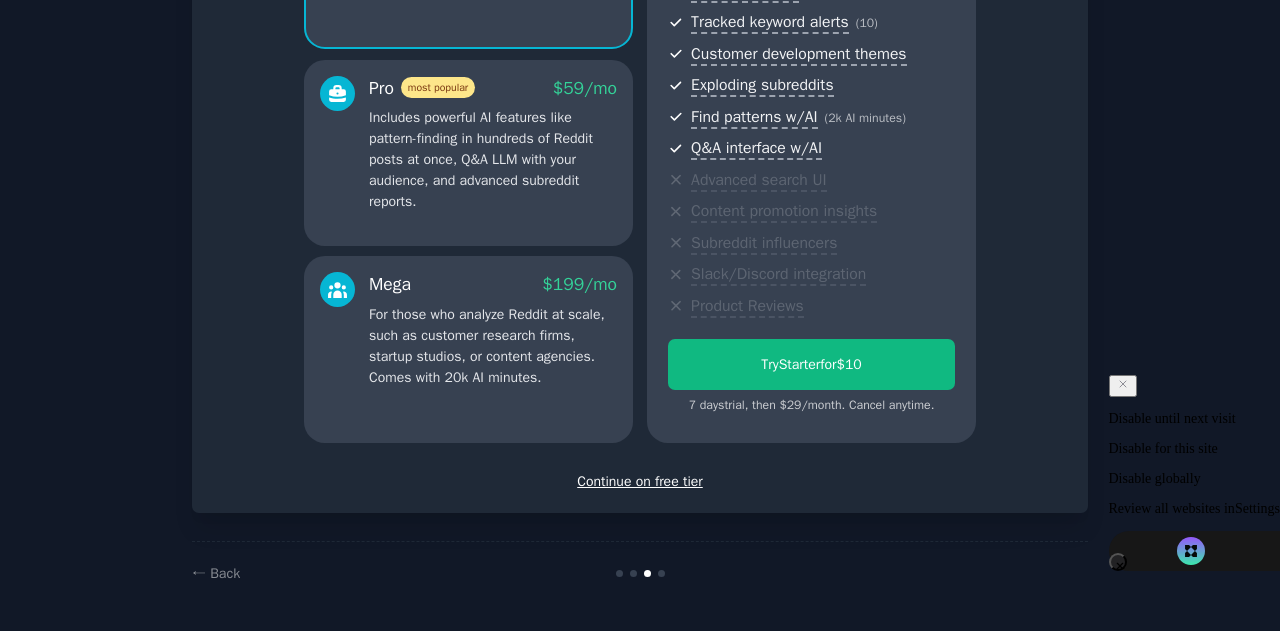 click on "Continue on free tier" at bounding box center [640, 481] 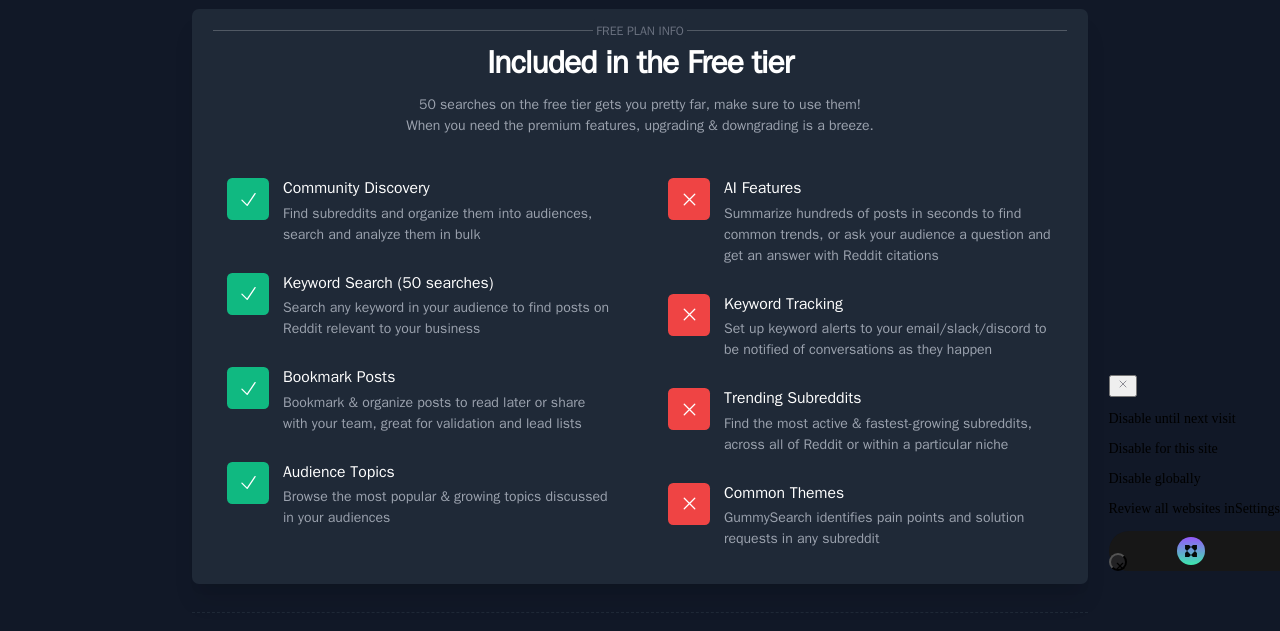 scroll, scrollTop: 147, scrollLeft: 0, axis: vertical 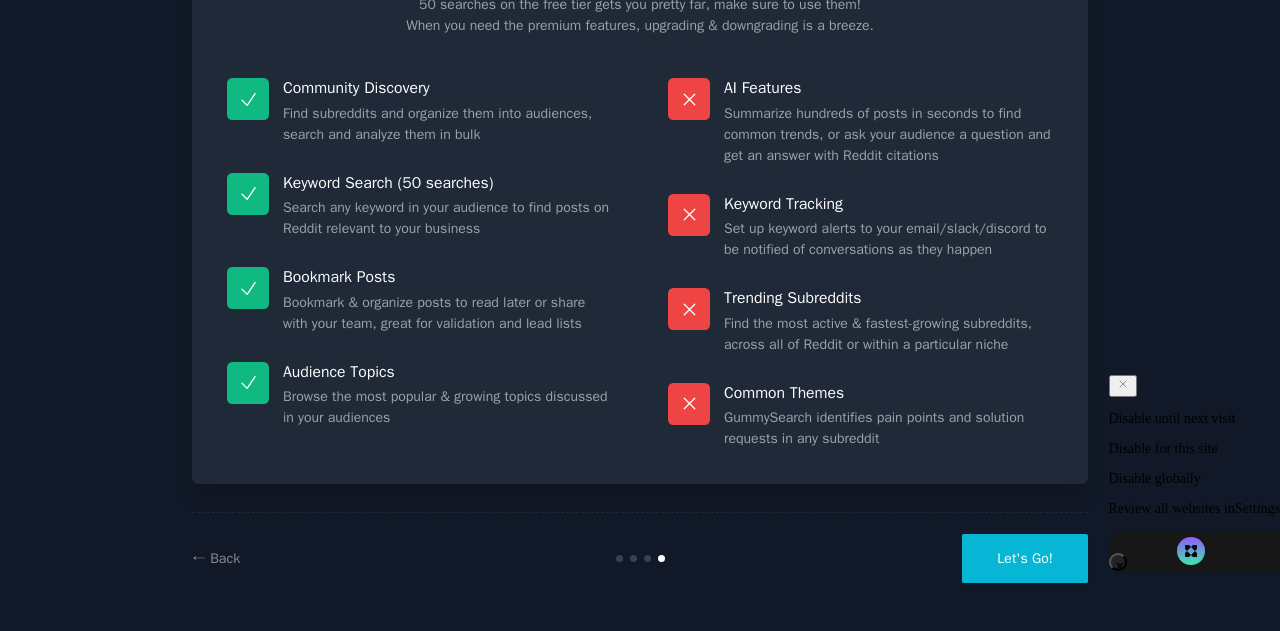 click on "Let's Go!" at bounding box center (1025, 558) 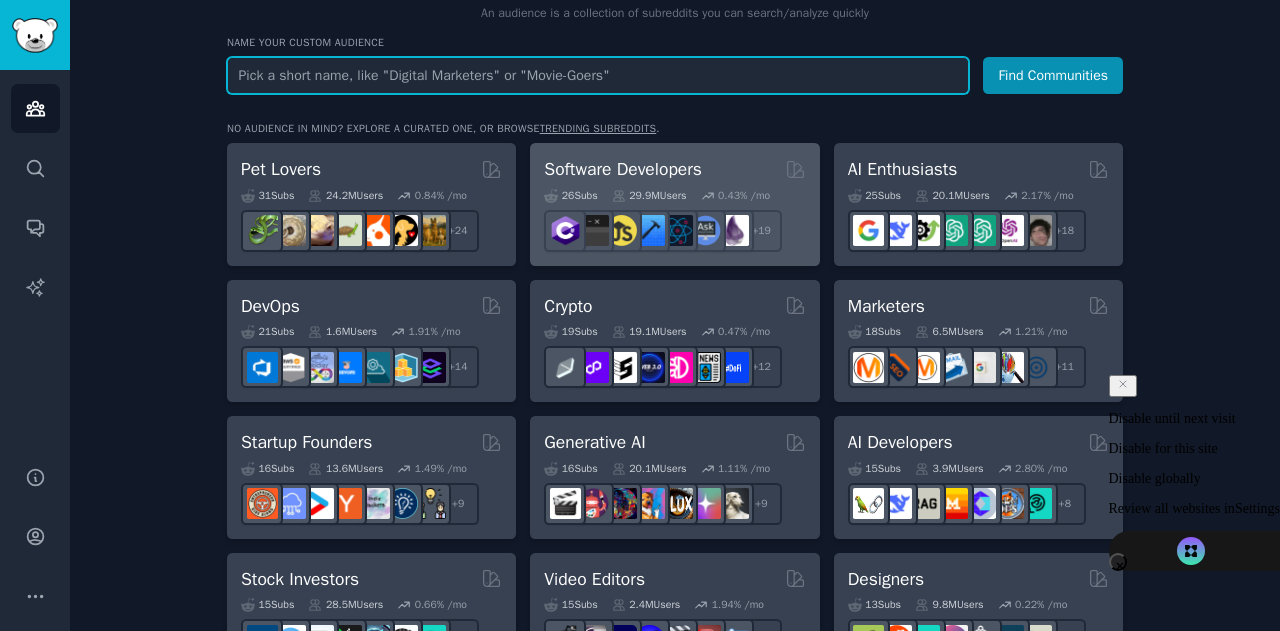 scroll, scrollTop: 239, scrollLeft: 0, axis: vertical 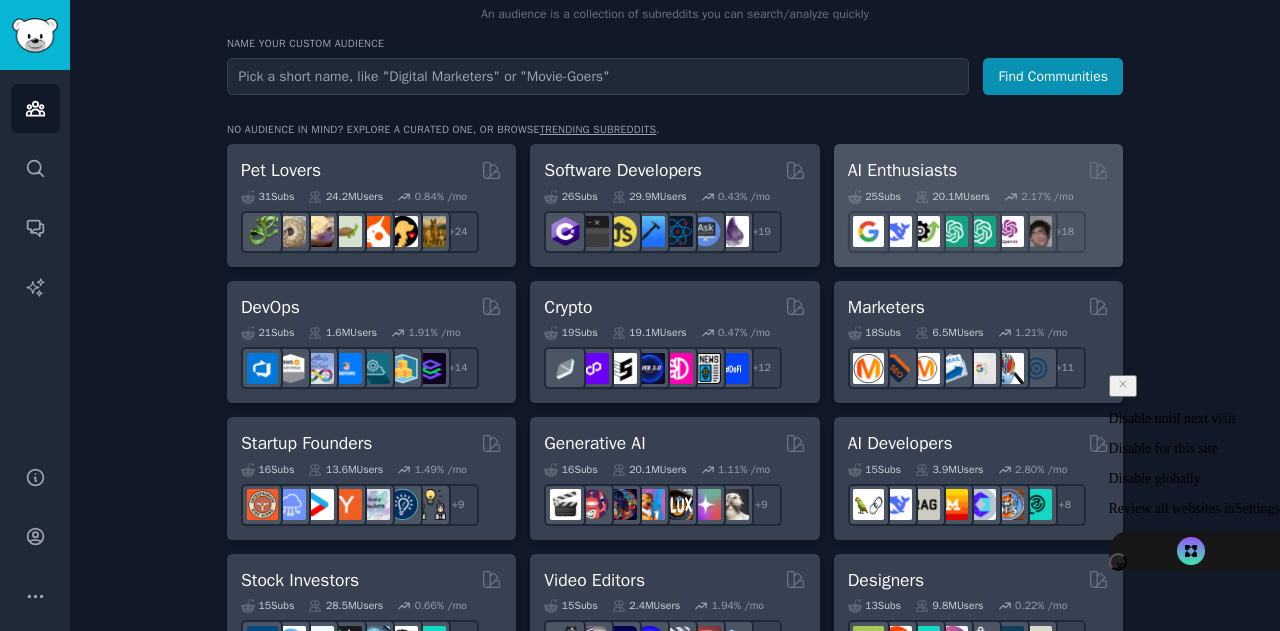 click on "AI Enthusiasts" at bounding box center (978, 170) 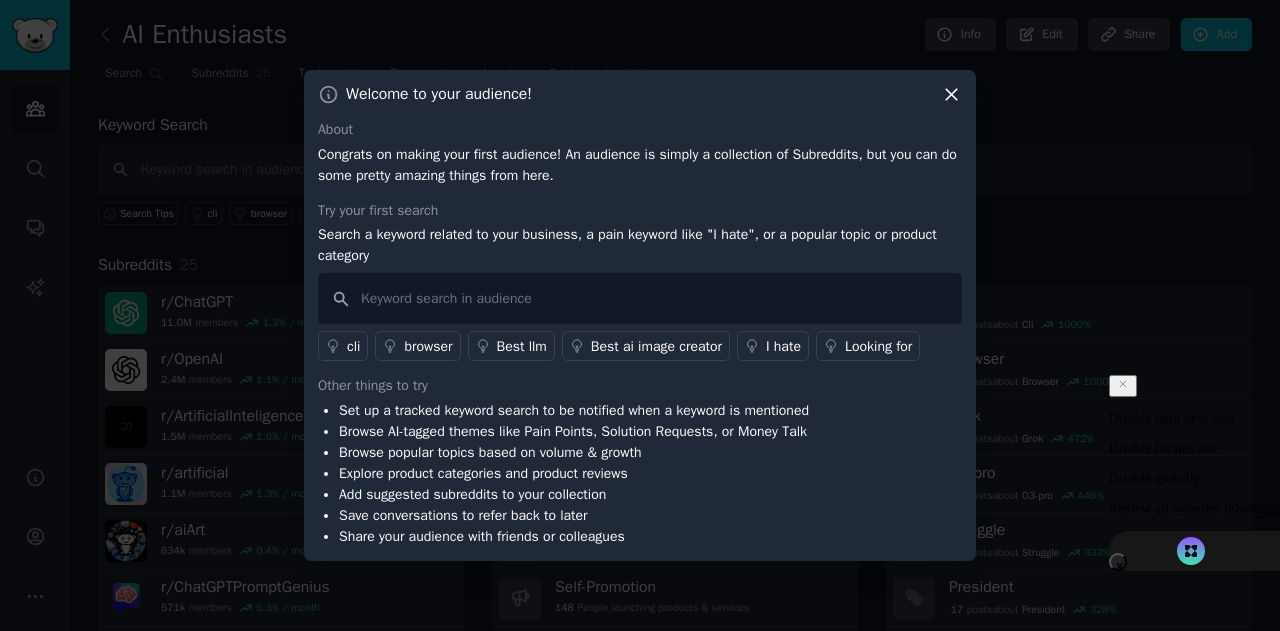 click 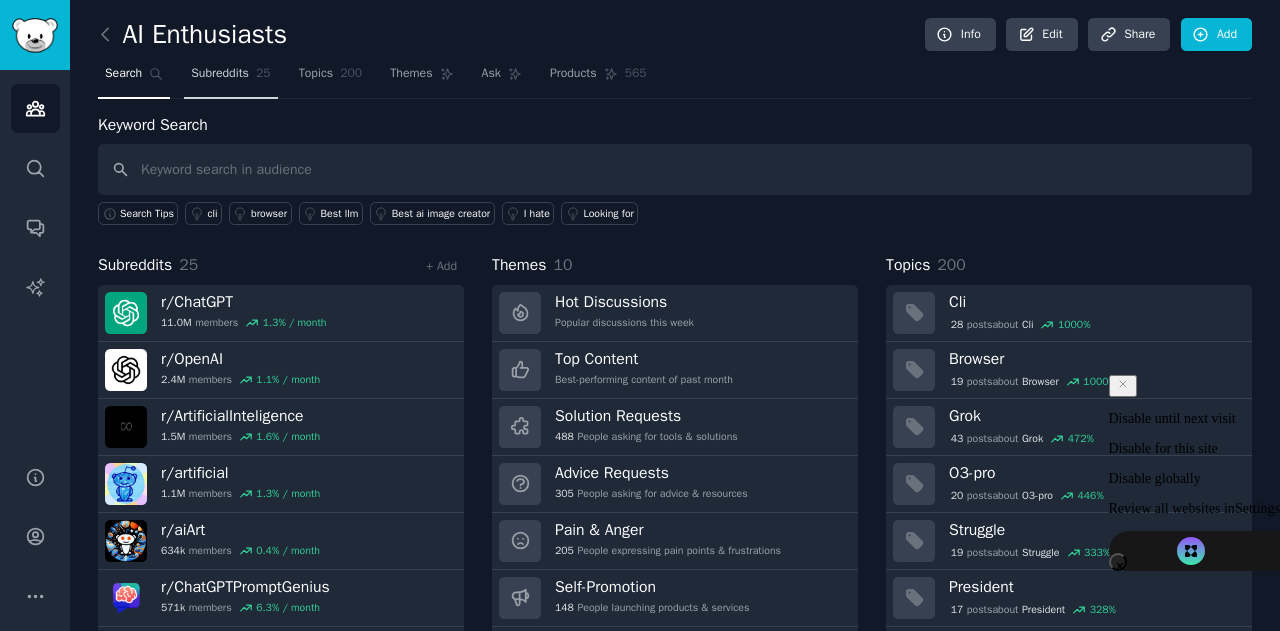 click on "Subreddits 25" at bounding box center [230, 78] 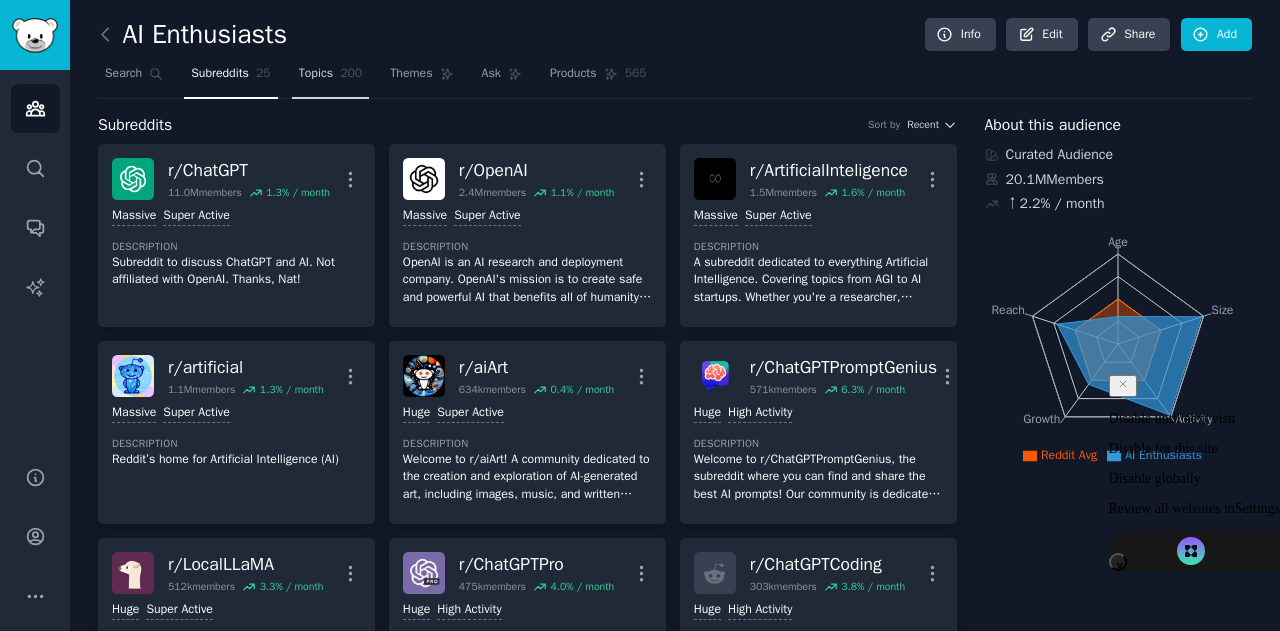 click on "Topics 200" at bounding box center [331, 78] 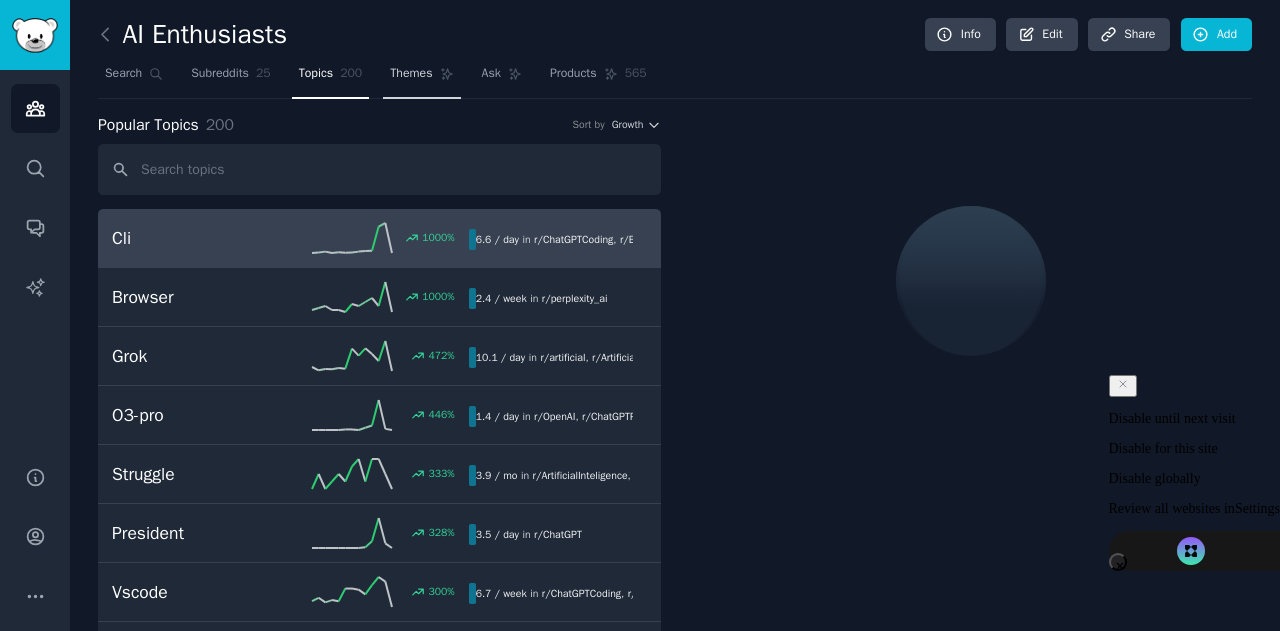 click on "Themes" at bounding box center (411, 74) 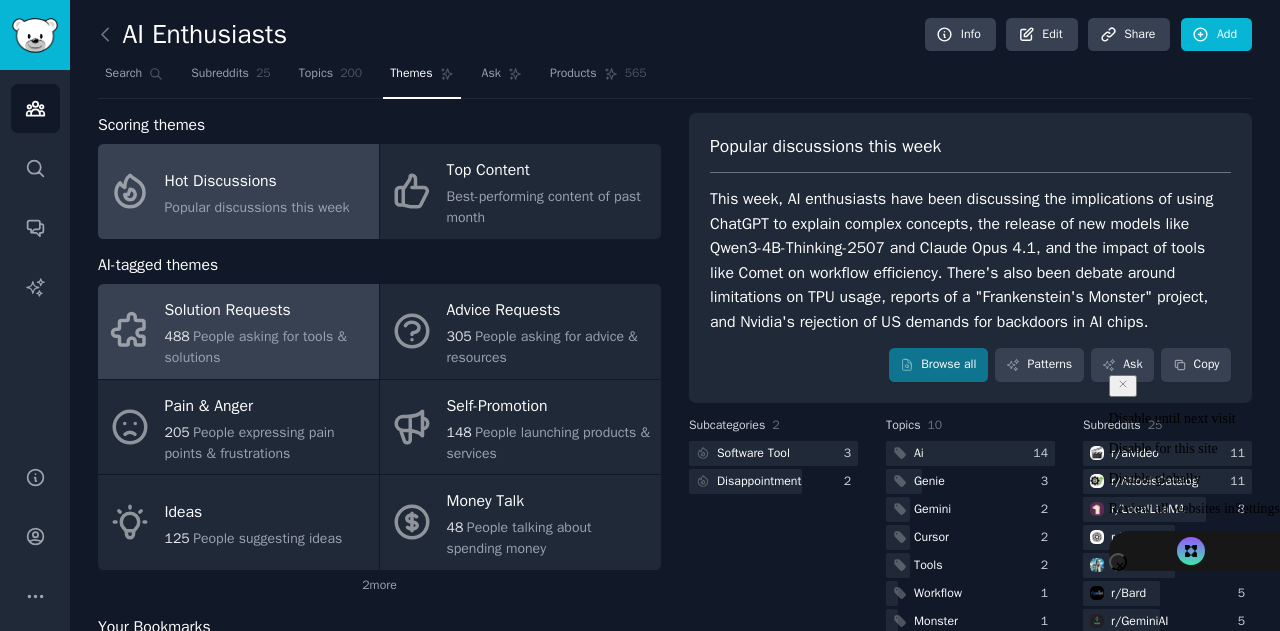 click on "People asking for tools & solutions" at bounding box center (256, 347) 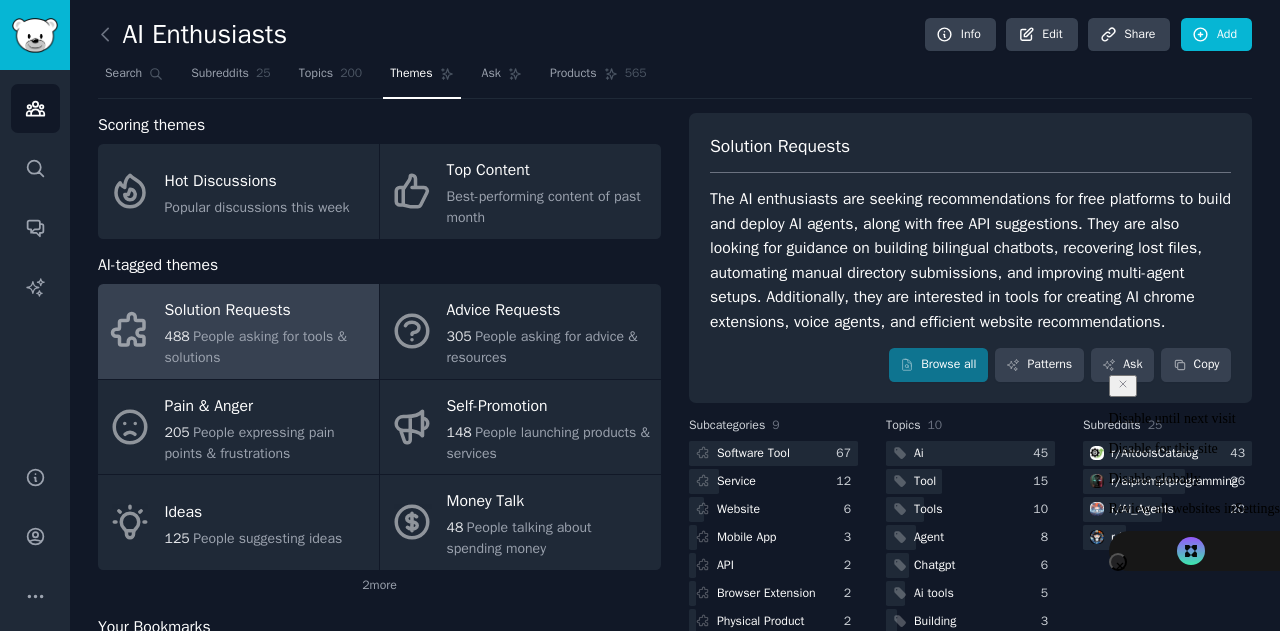 click on "Solution Requests The AI enthusiasts are seeking recommendations for free platforms to build and deploy AI agents, along with free API suggestions. They are also looking for guidance on building bilingual chatbots, recovering lost files, automating manual directory submissions, and improving multi-agent setups. Additionally, they are interested in tools for creating AI chrome extensions, voice agents, and efficient website recommendations. Browse all Patterns Ask Copy" at bounding box center [970, 258] 